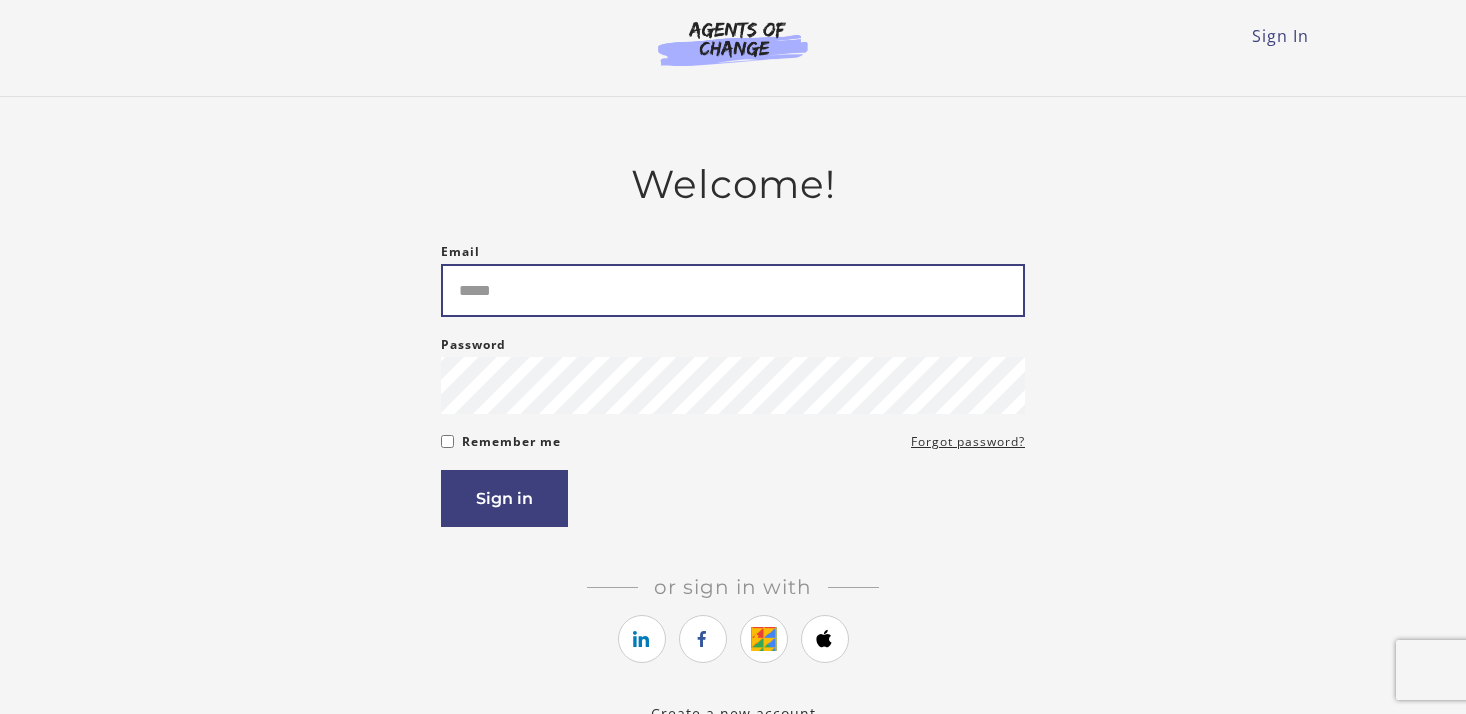 scroll, scrollTop: 0, scrollLeft: 0, axis: both 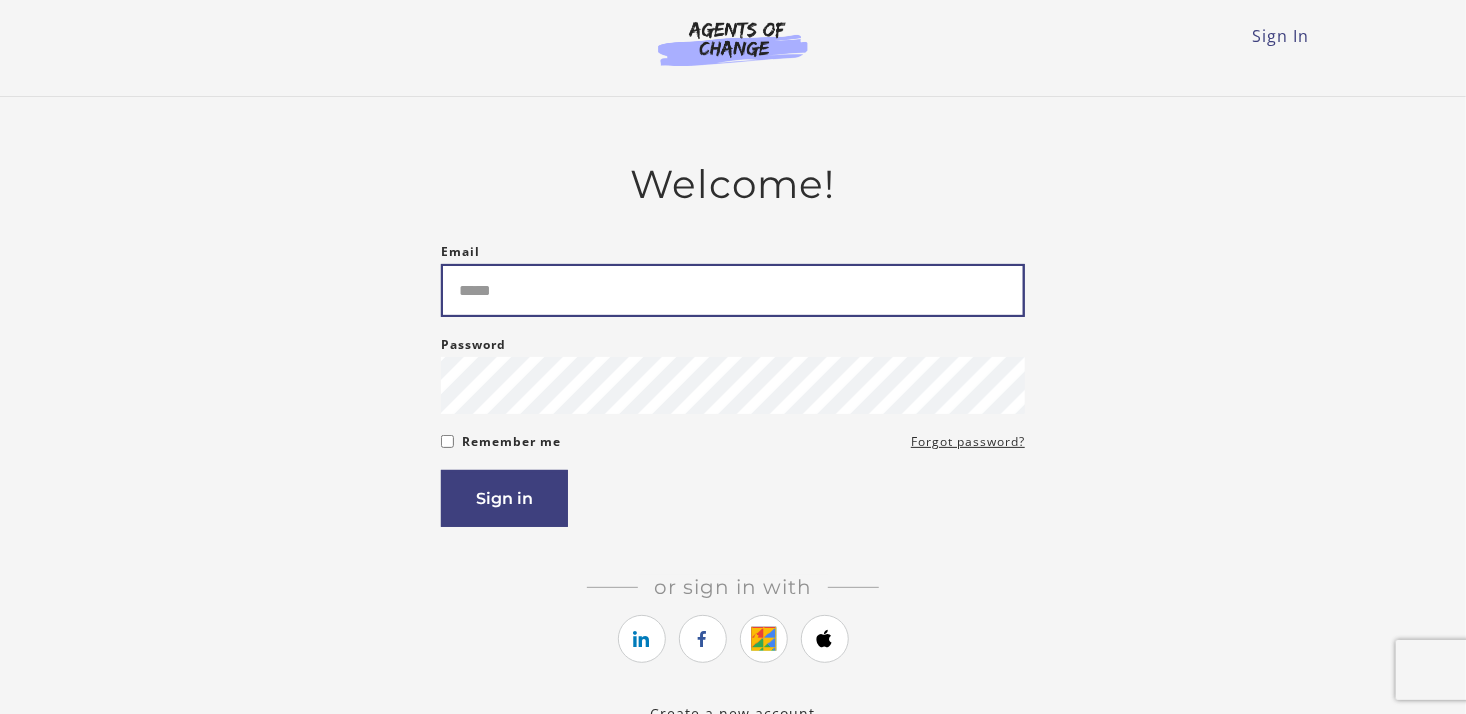 click on "Email" at bounding box center [733, 290] 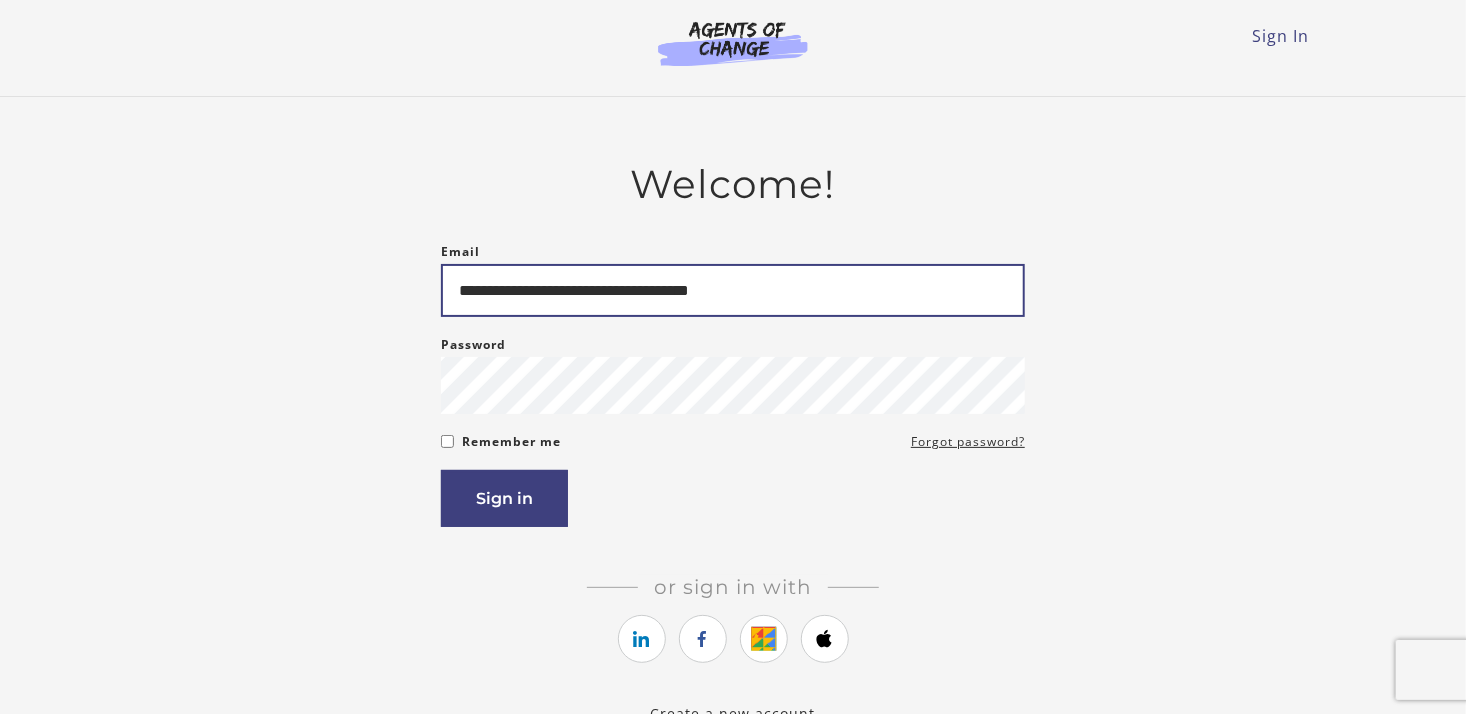 type on "**********" 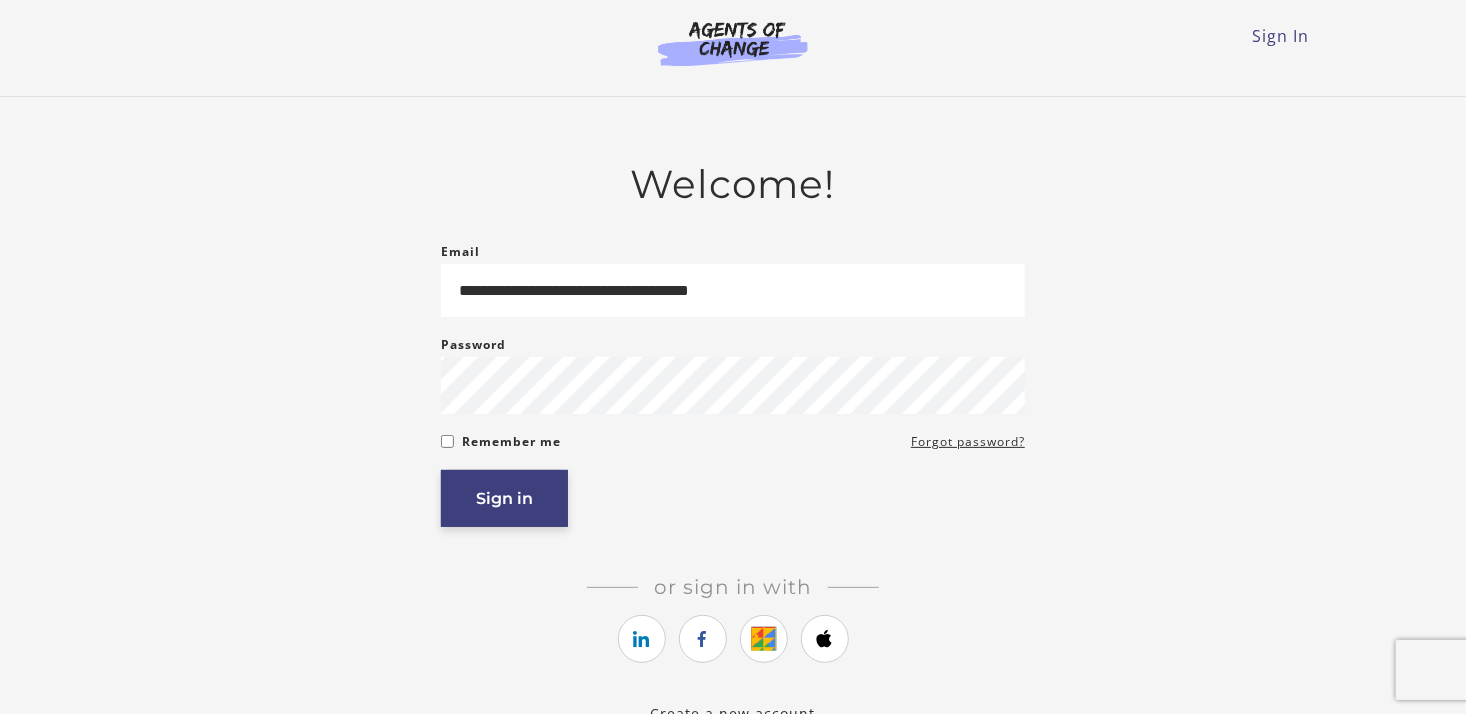 click on "Sign in" at bounding box center (504, 498) 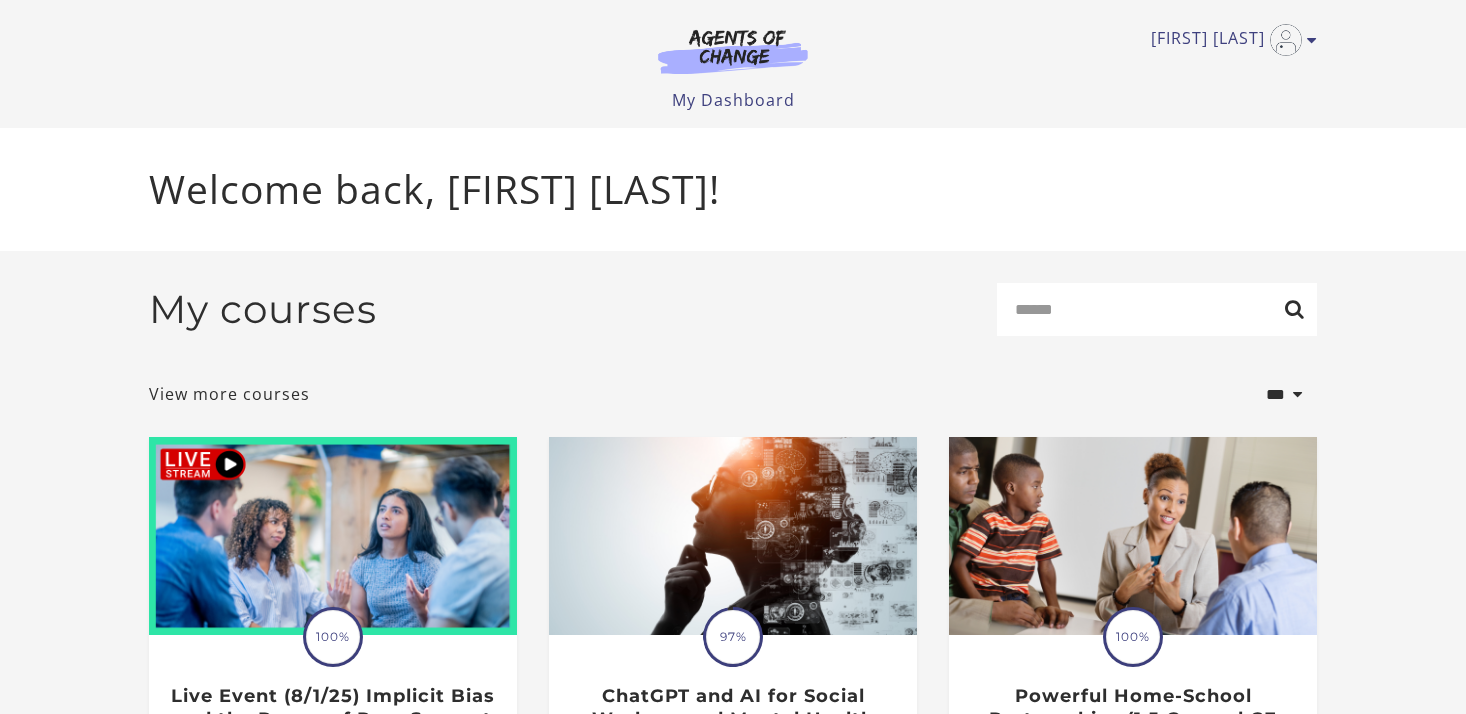 scroll, scrollTop: 0, scrollLeft: 0, axis: both 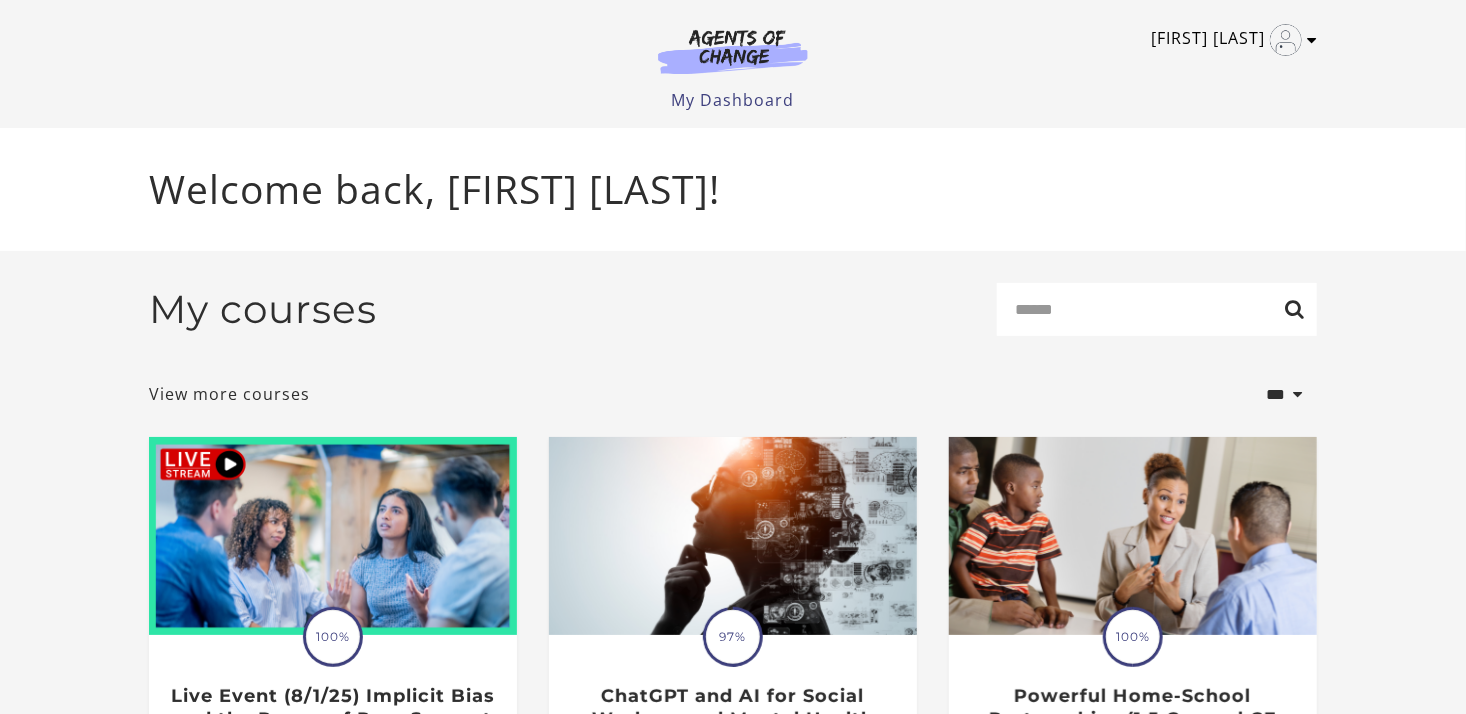 click at bounding box center (1312, 40) 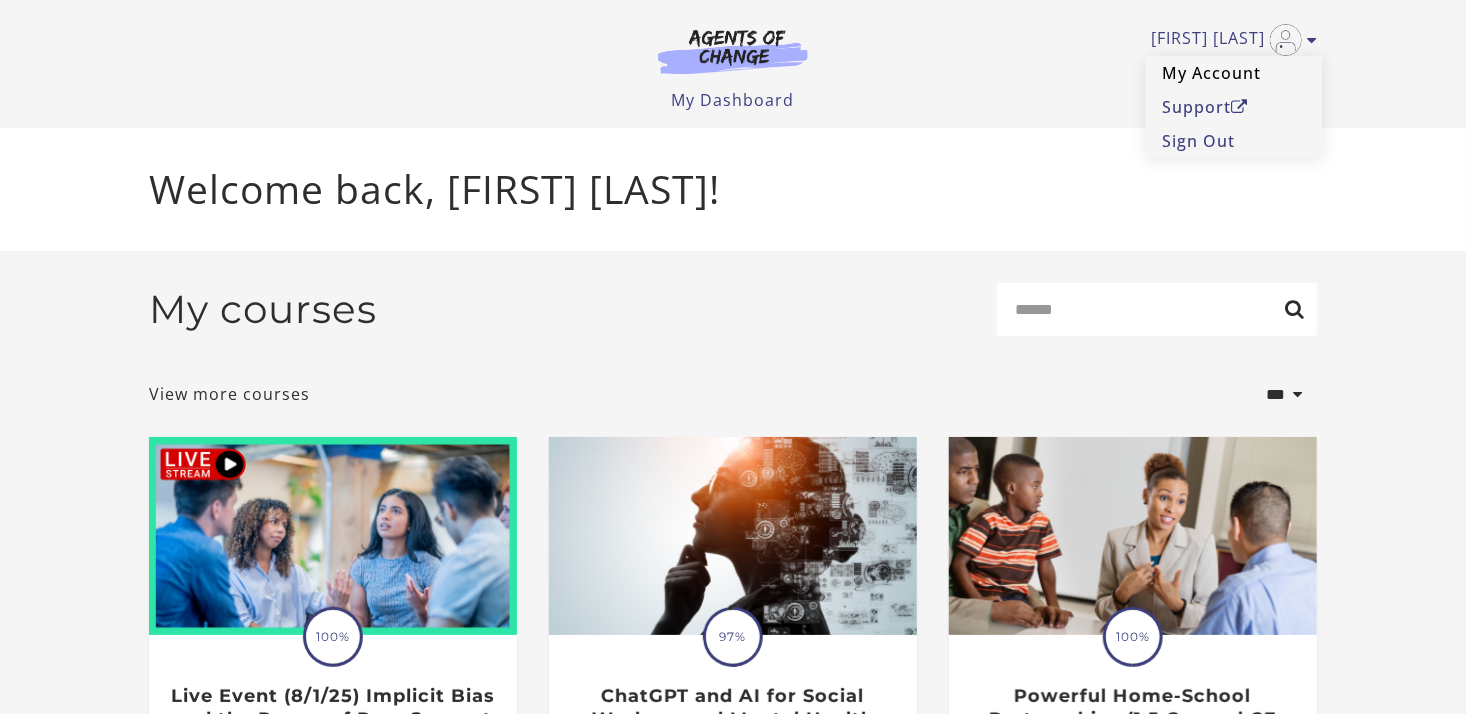 click on "My Account" at bounding box center (1234, 73) 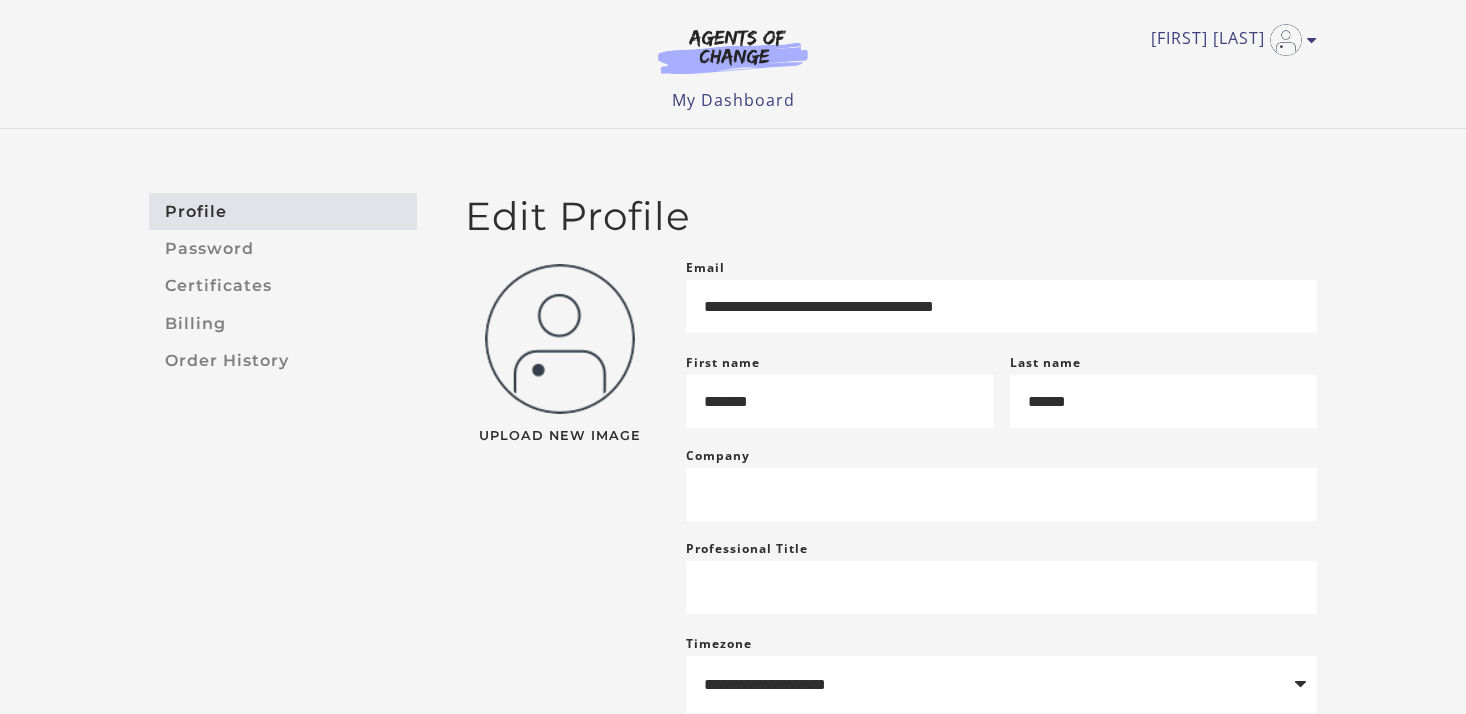 scroll, scrollTop: 0, scrollLeft: 0, axis: both 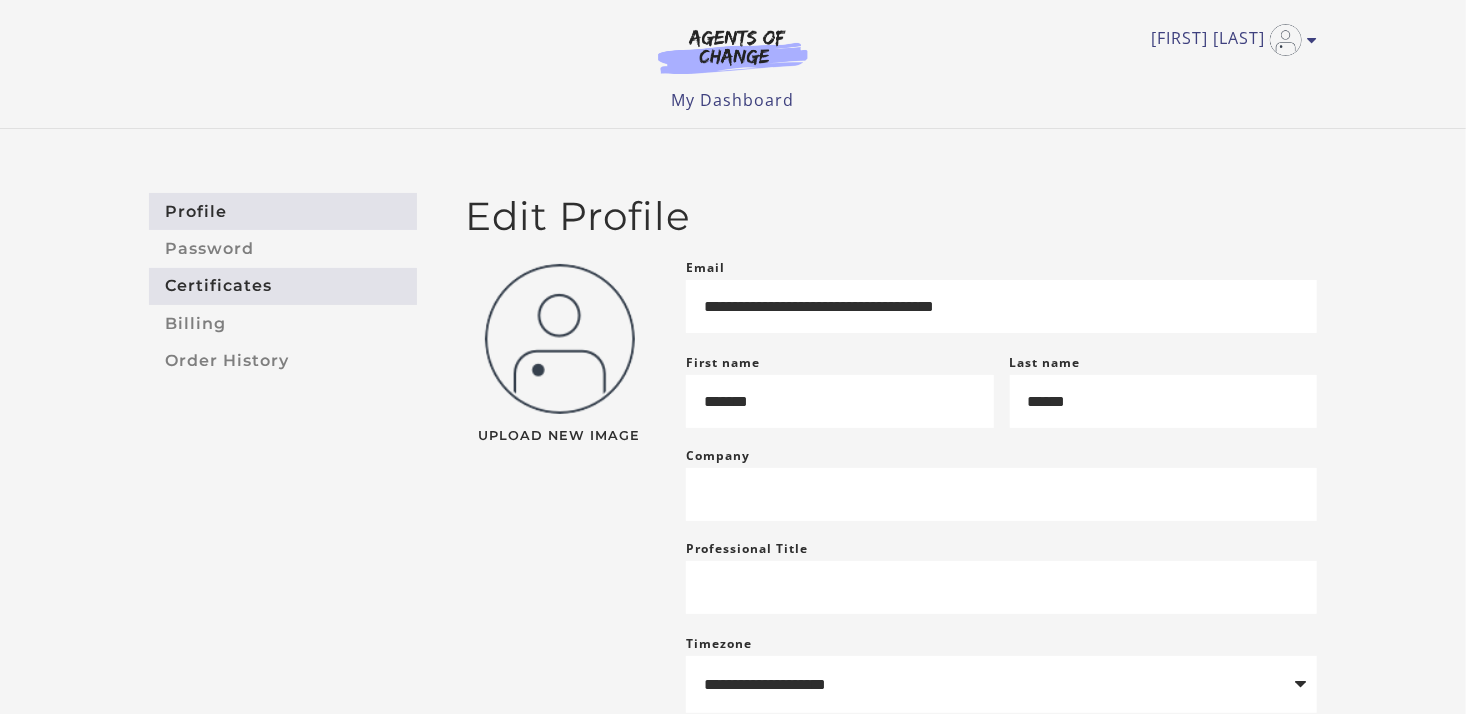 click on "Certificates" at bounding box center (283, 286) 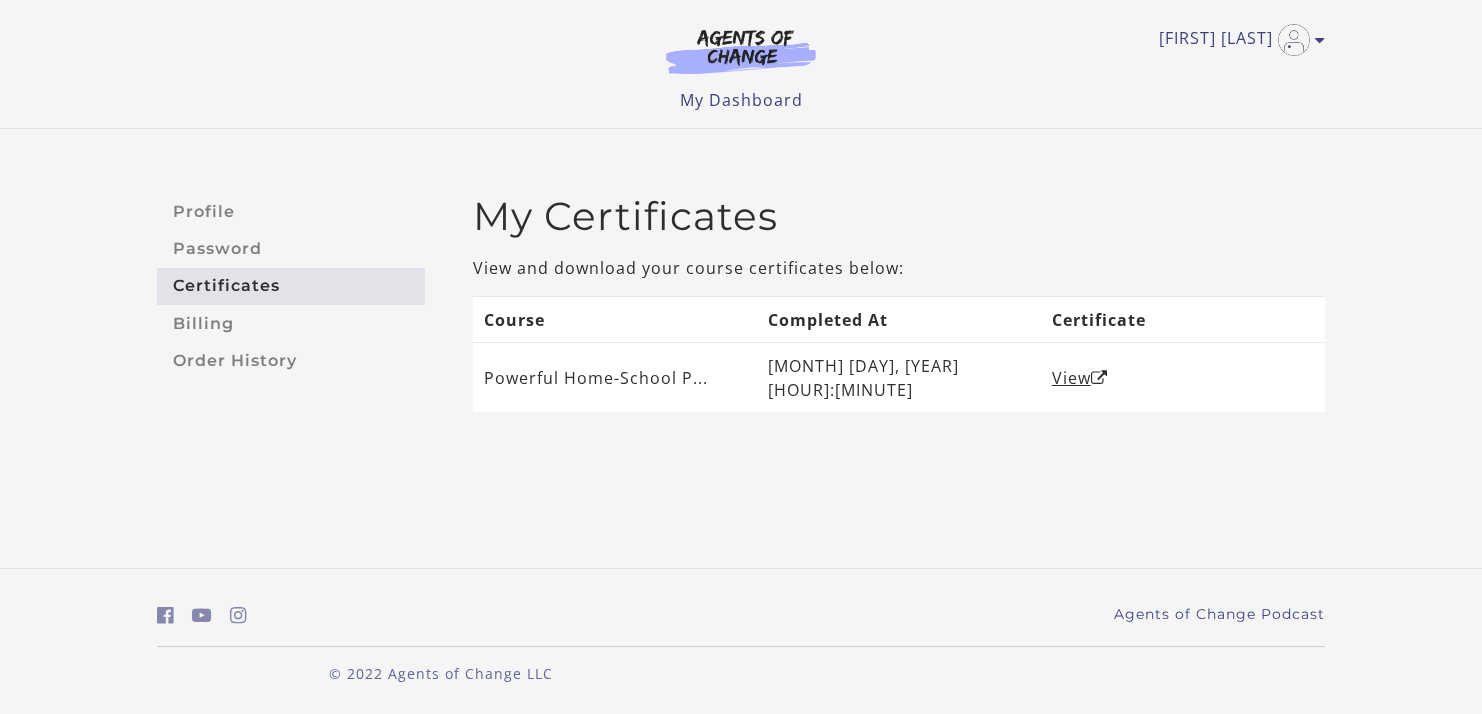scroll, scrollTop: 0, scrollLeft: 0, axis: both 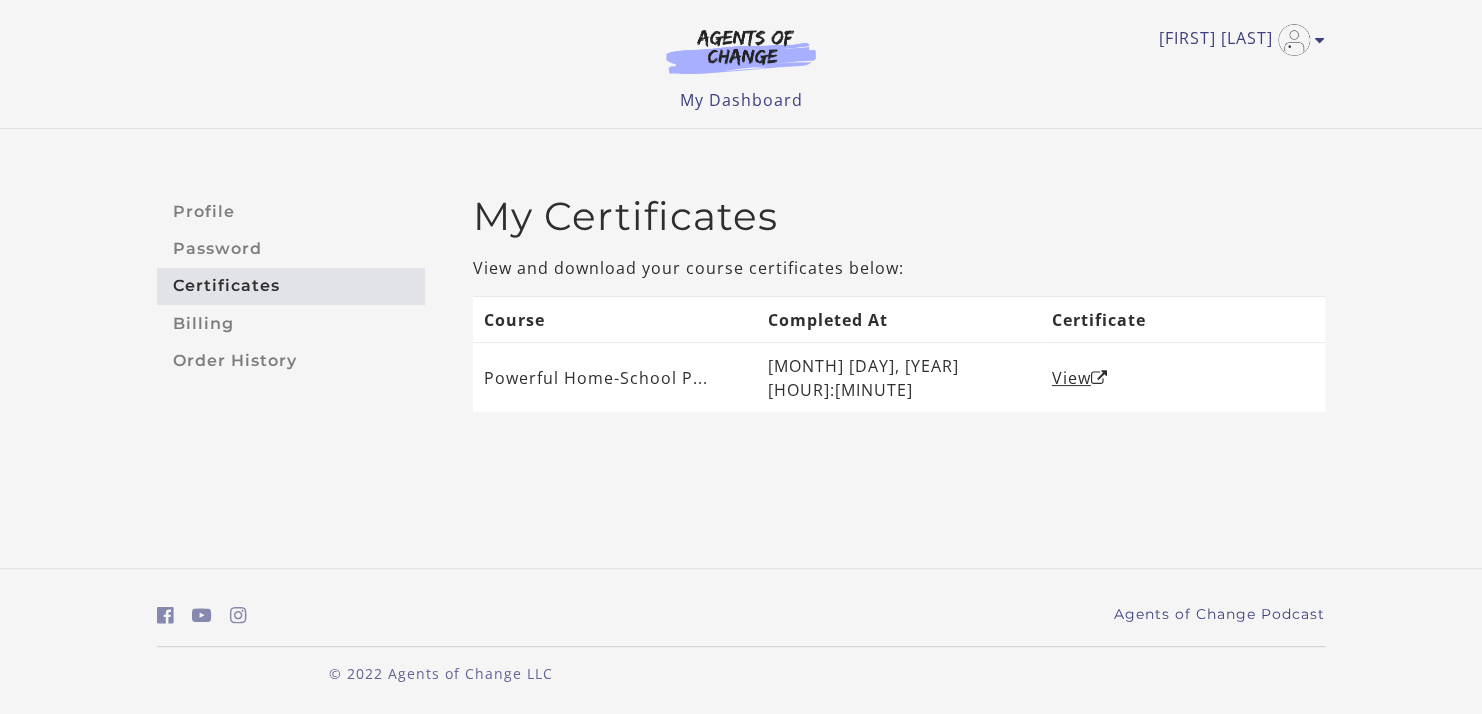 click on "Certificates" at bounding box center [291, 286] 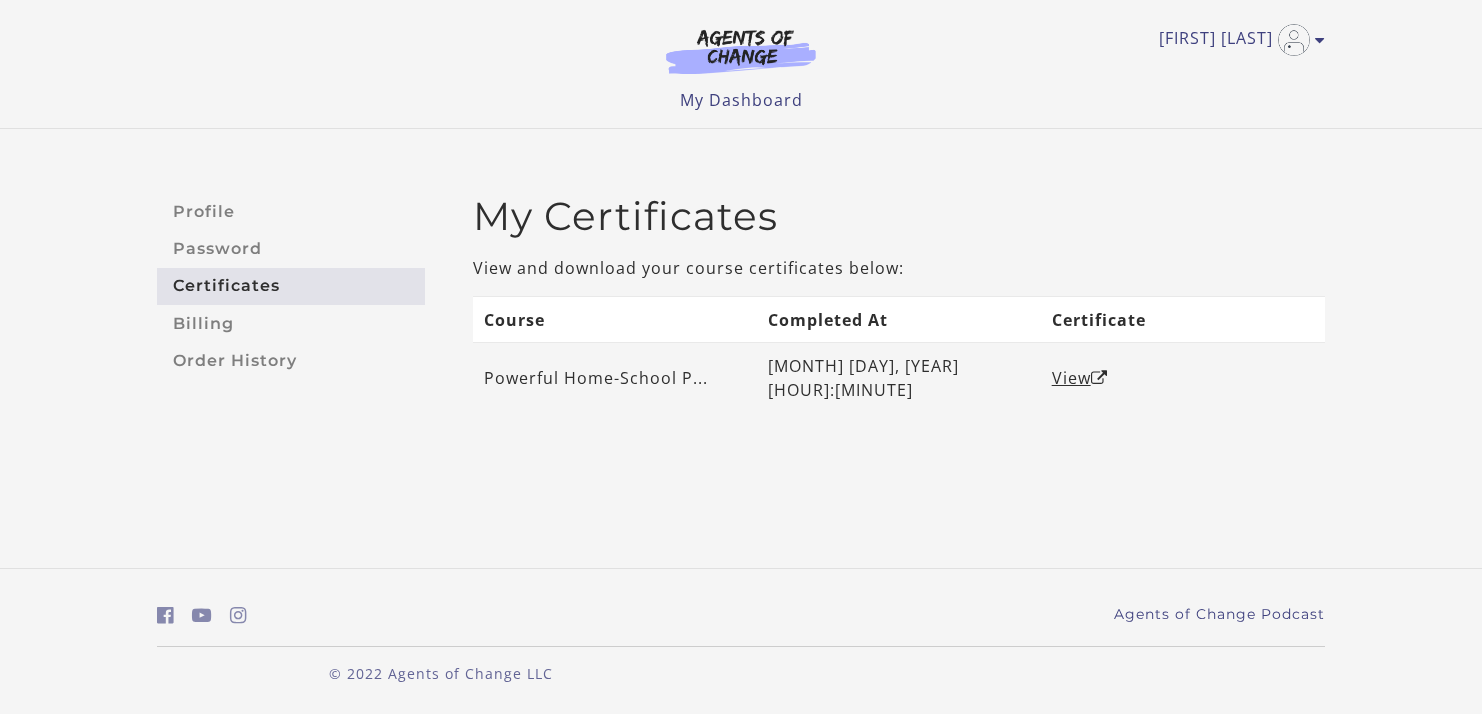 scroll, scrollTop: 0, scrollLeft: 0, axis: both 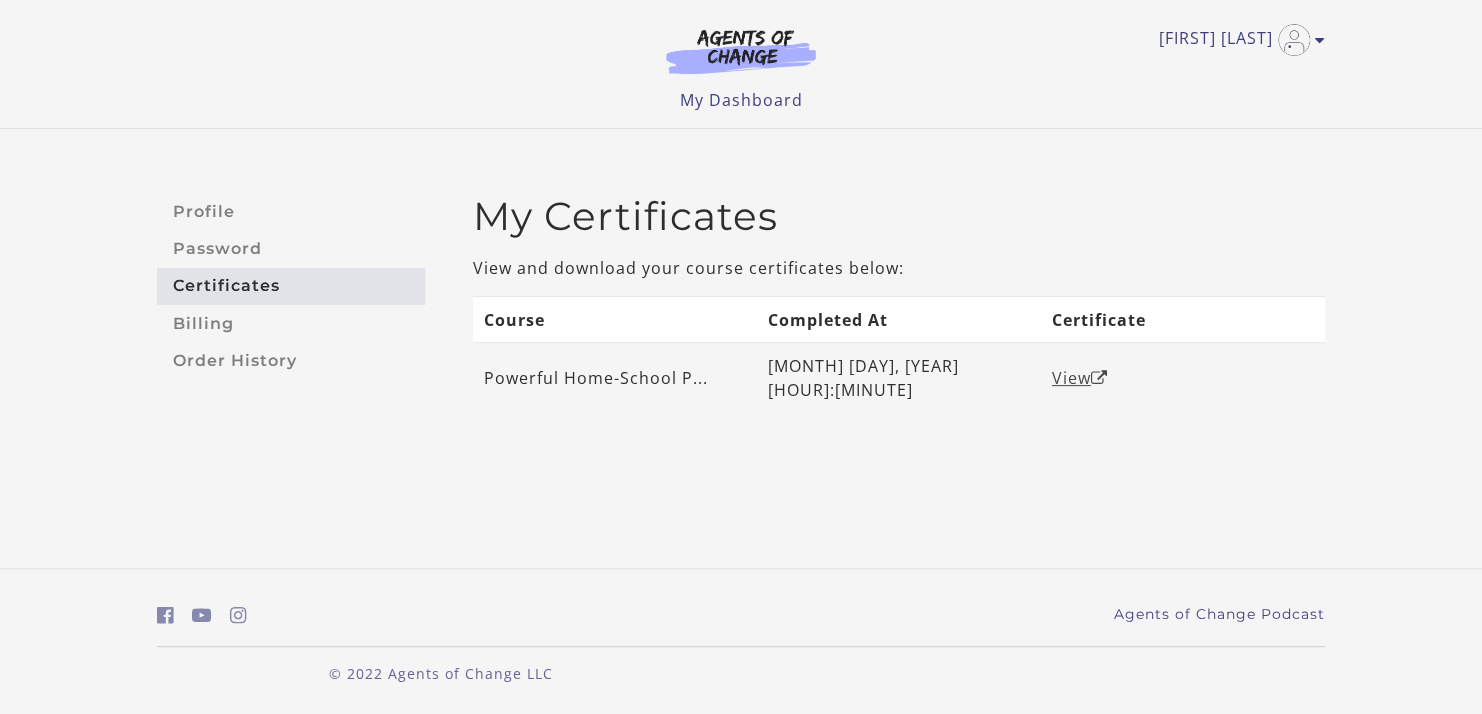 click on "View" at bounding box center [1080, 378] 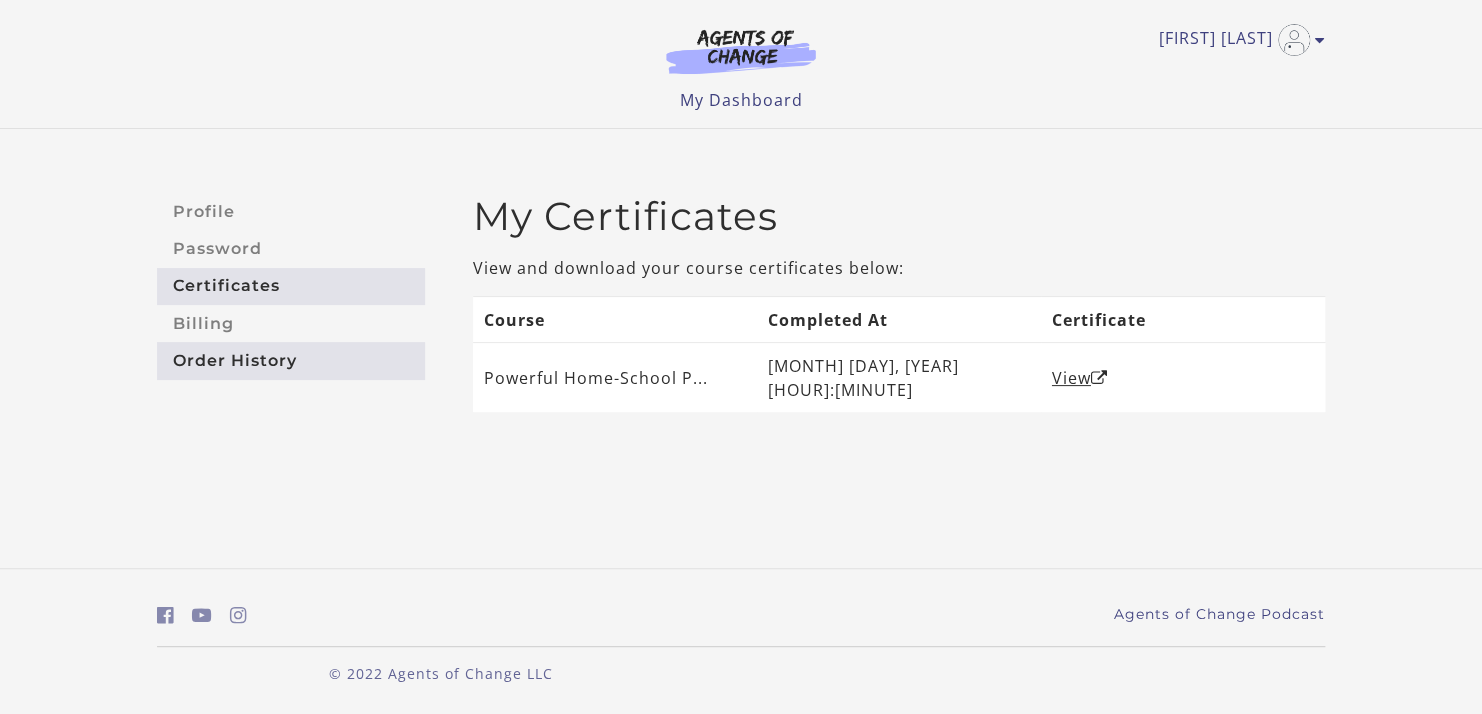 click on "Order History" at bounding box center (291, 360) 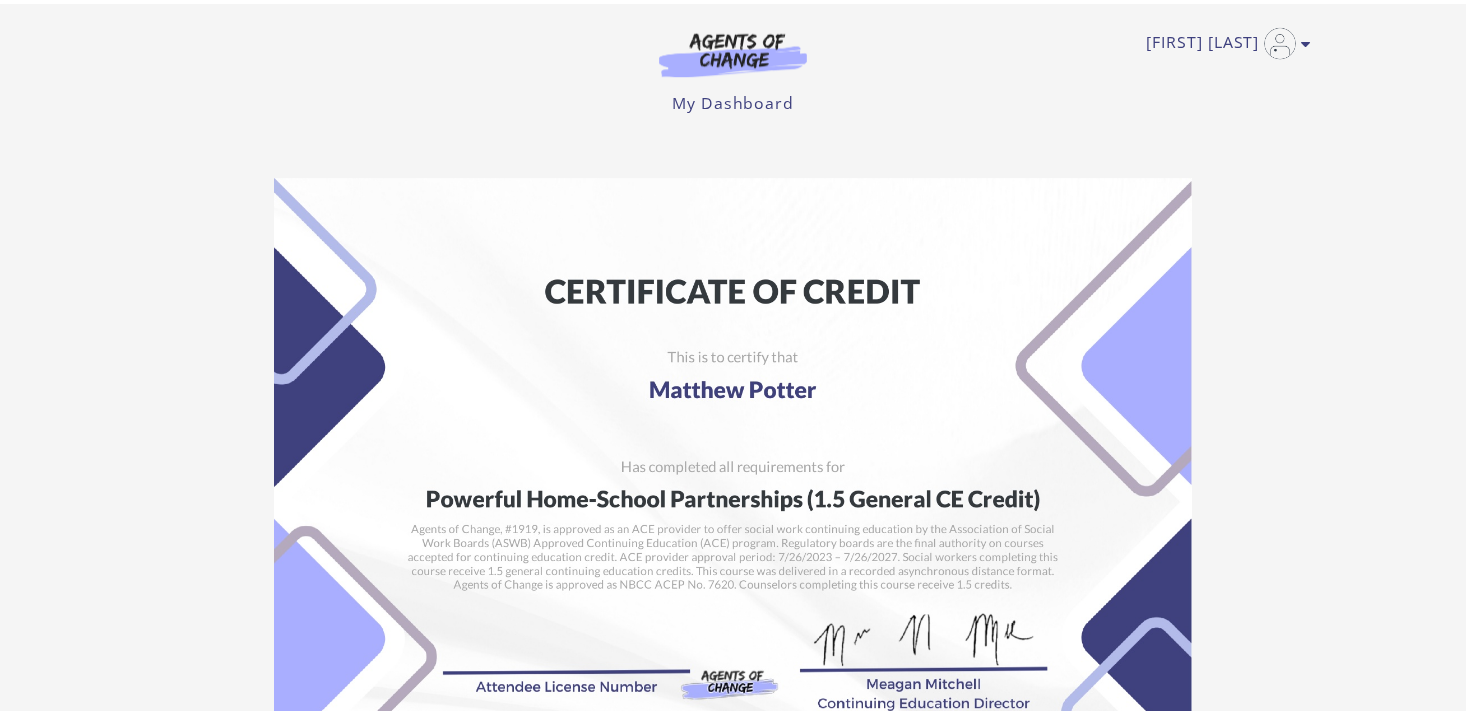 scroll, scrollTop: 0, scrollLeft: 0, axis: both 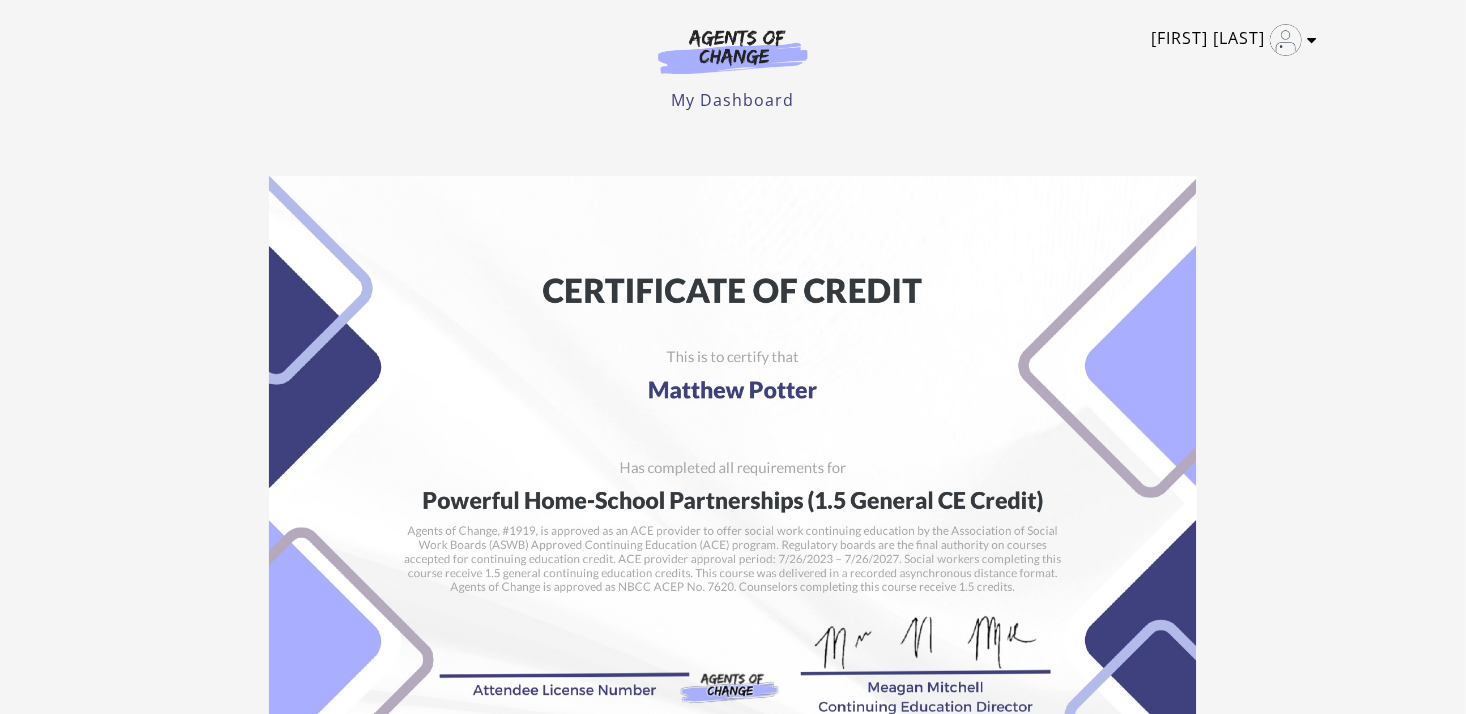 click at bounding box center (1312, 40) 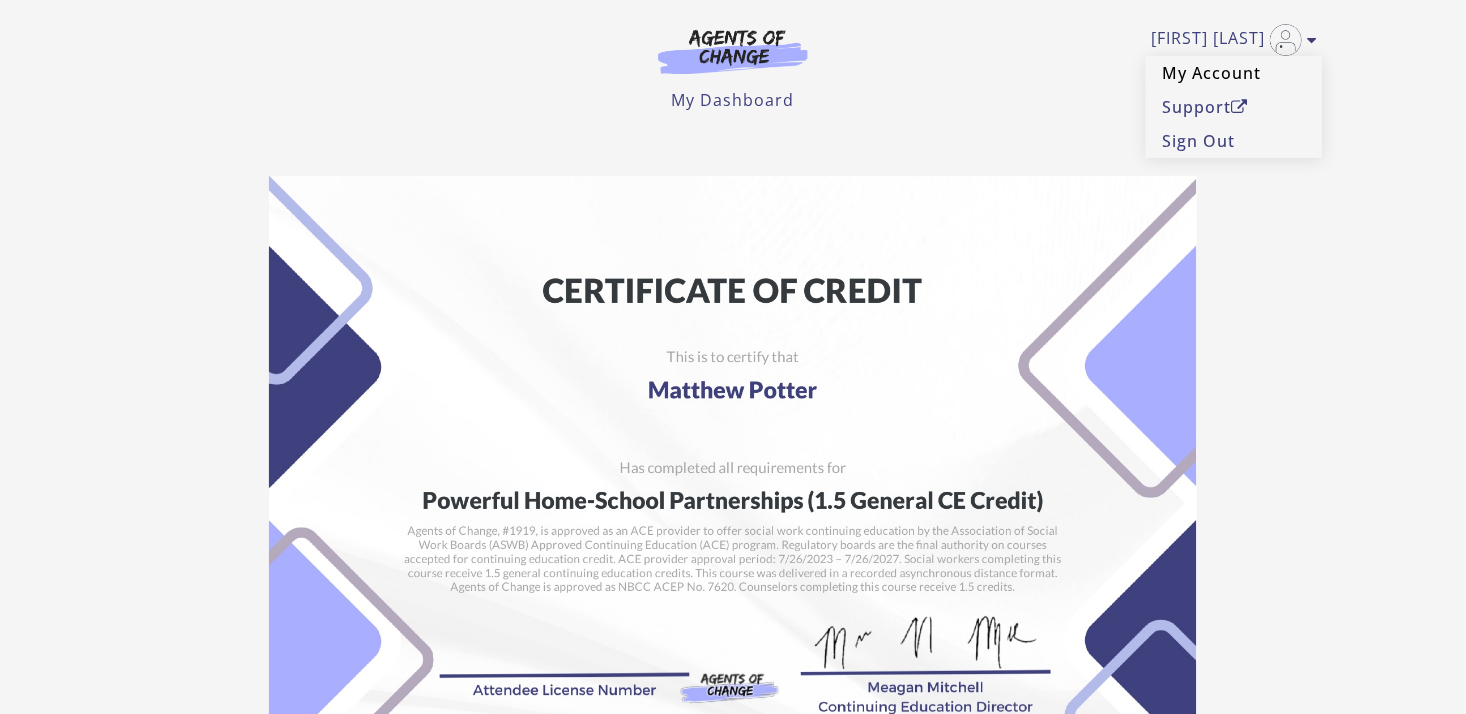 click on "My Account" at bounding box center (1234, 73) 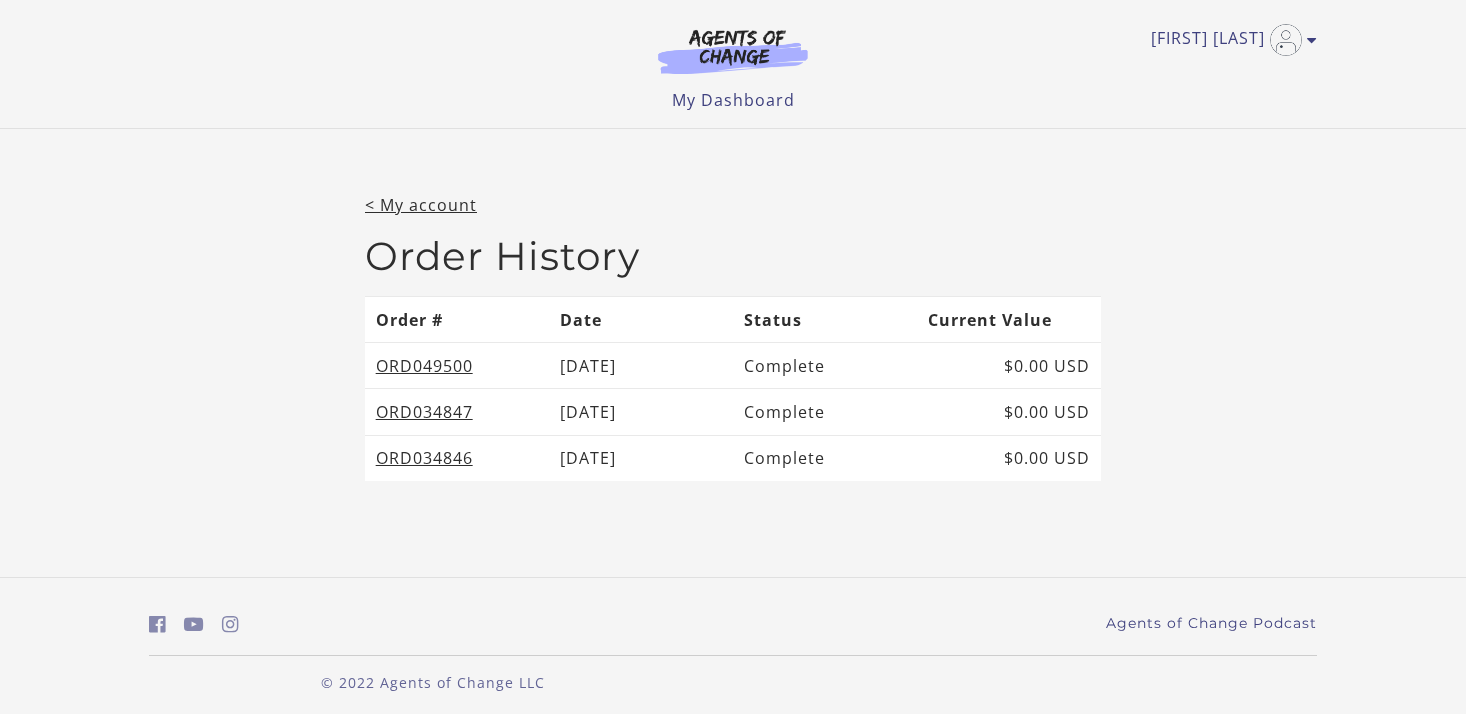 scroll, scrollTop: 0, scrollLeft: 0, axis: both 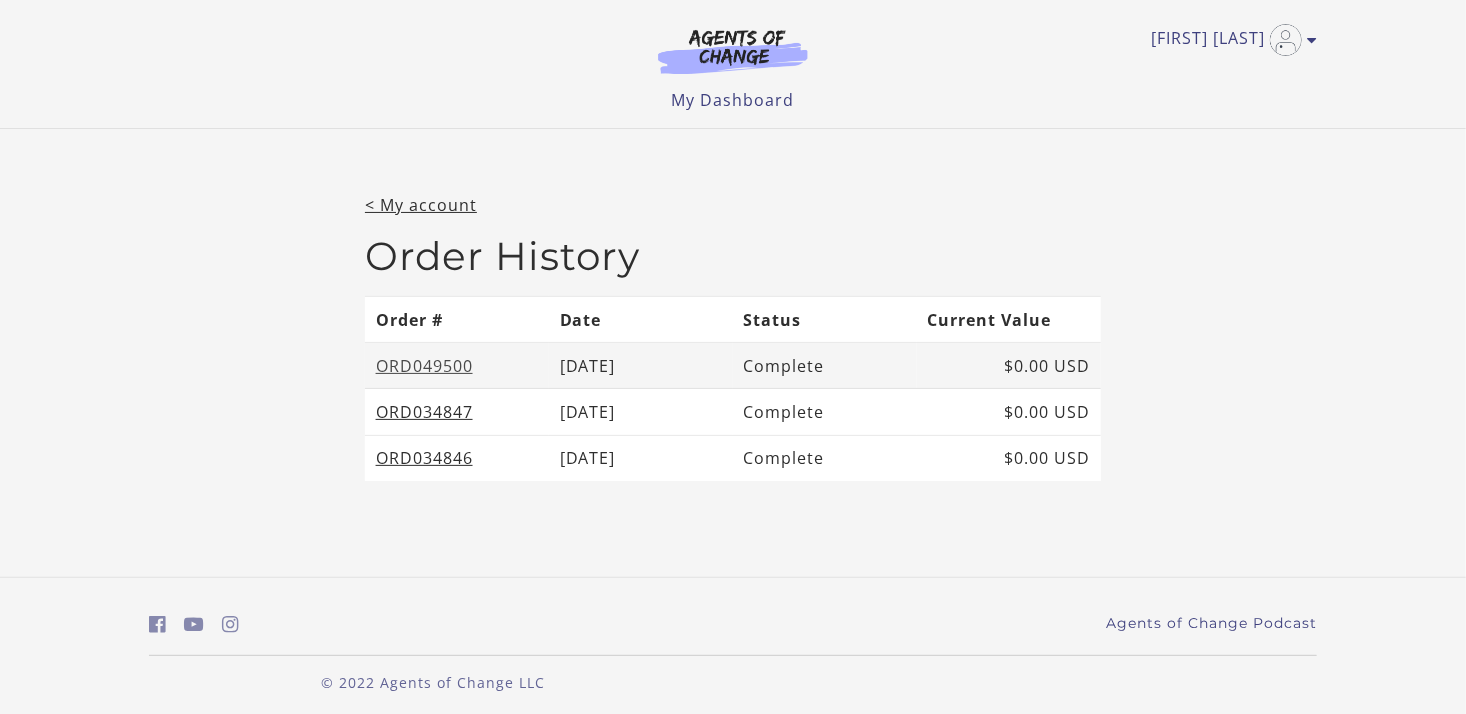 click on "ORD049500" at bounding box center (424, 366) 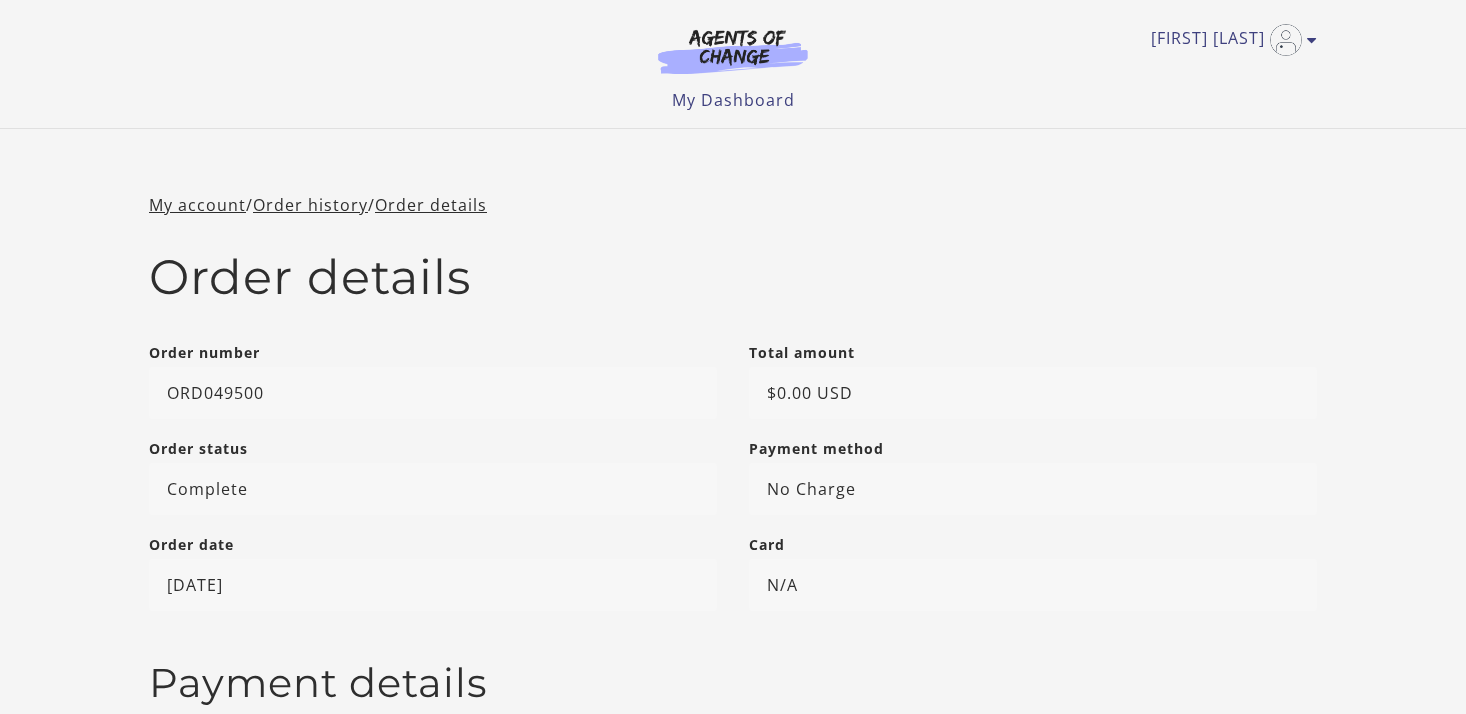 scroll, scrollTop: 0, scrollLeft: 0, axis: both 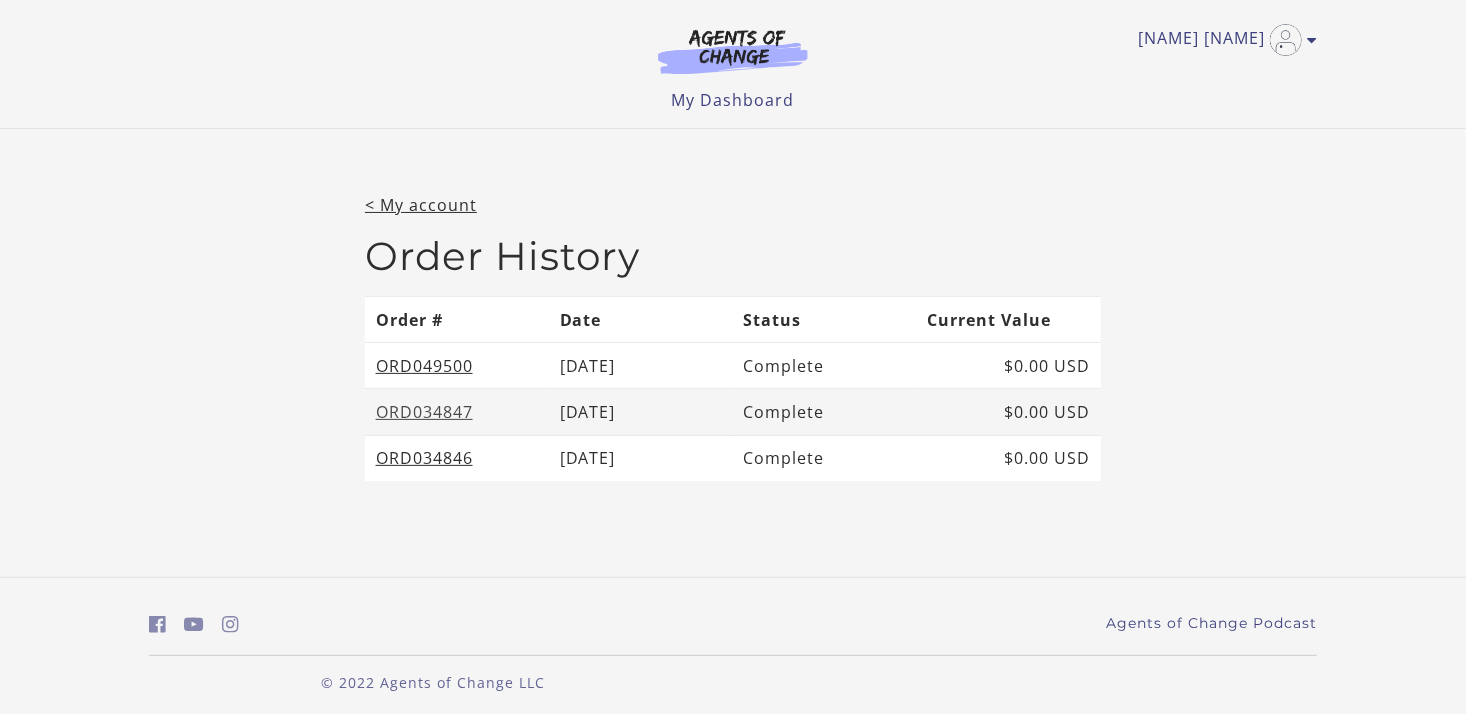click on "ORD034847" at bounding box center (424, 412) 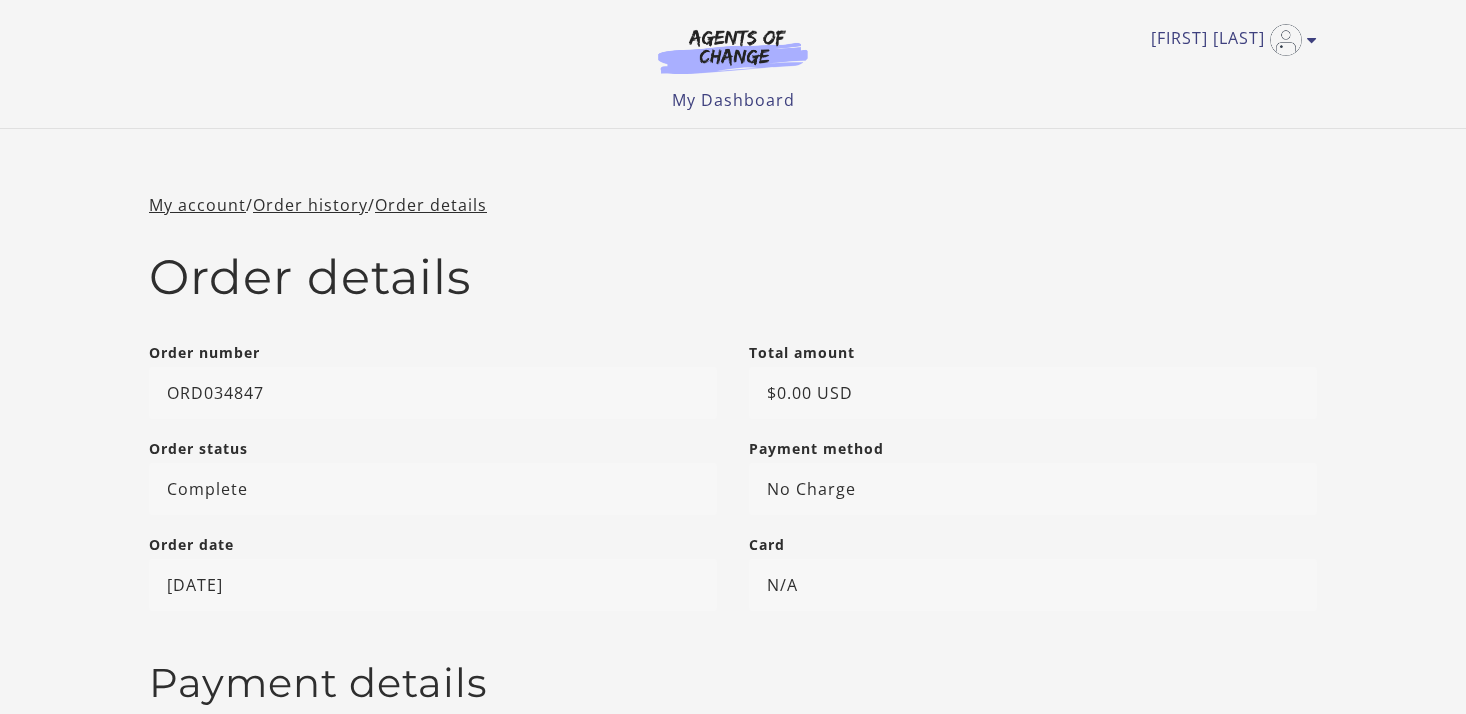 scroll, scrollTop: 0, scrollLeft: 0, axis: both 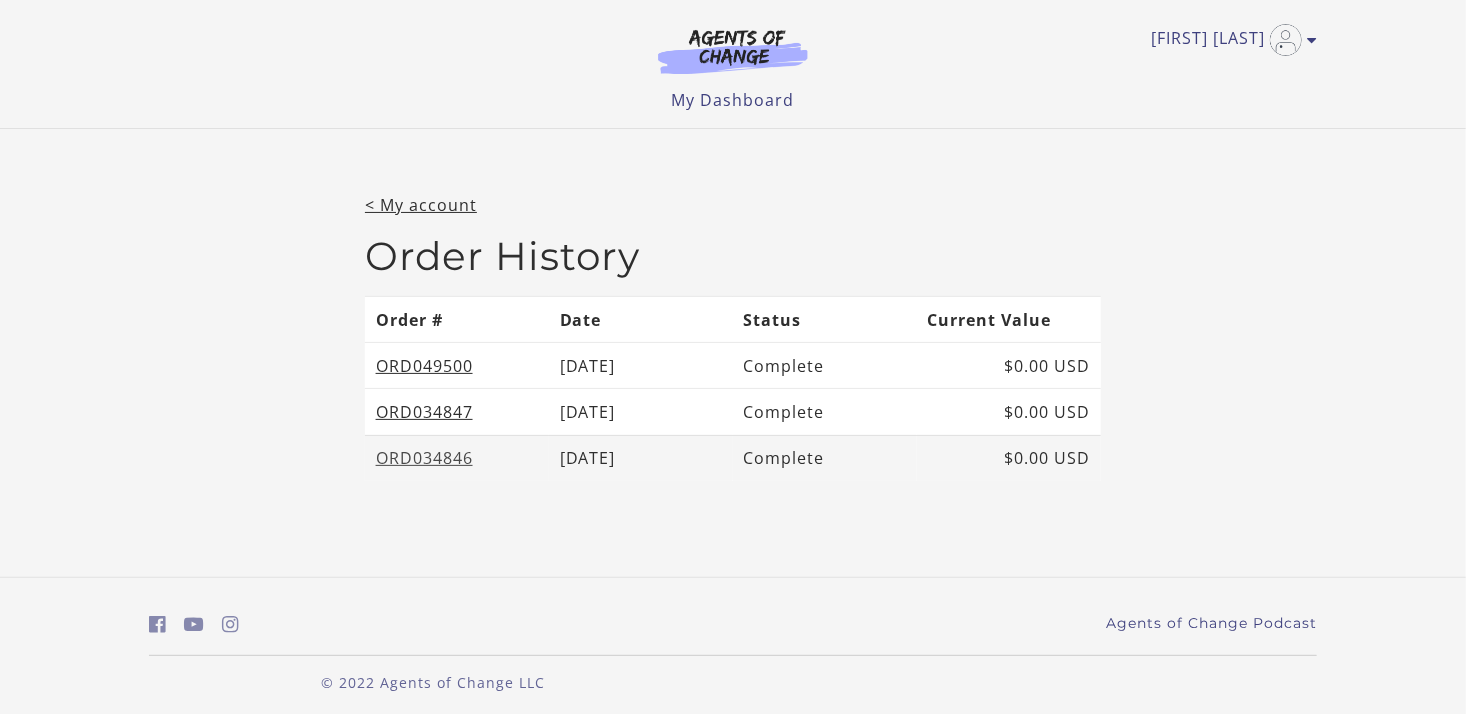 click on "ORD034846" at bounding box center [424, 458] 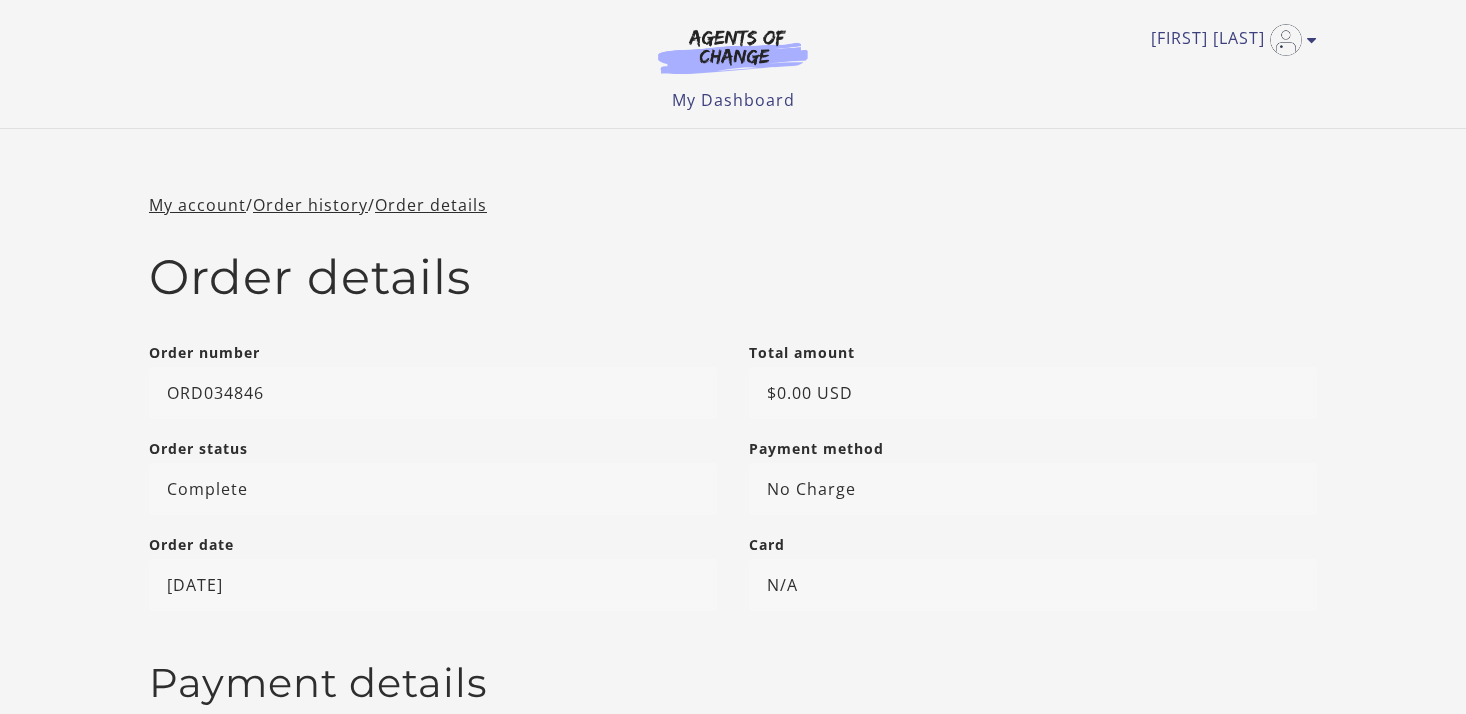 scroll, scrollTop: 0, scrollLeft: 0, axis: both 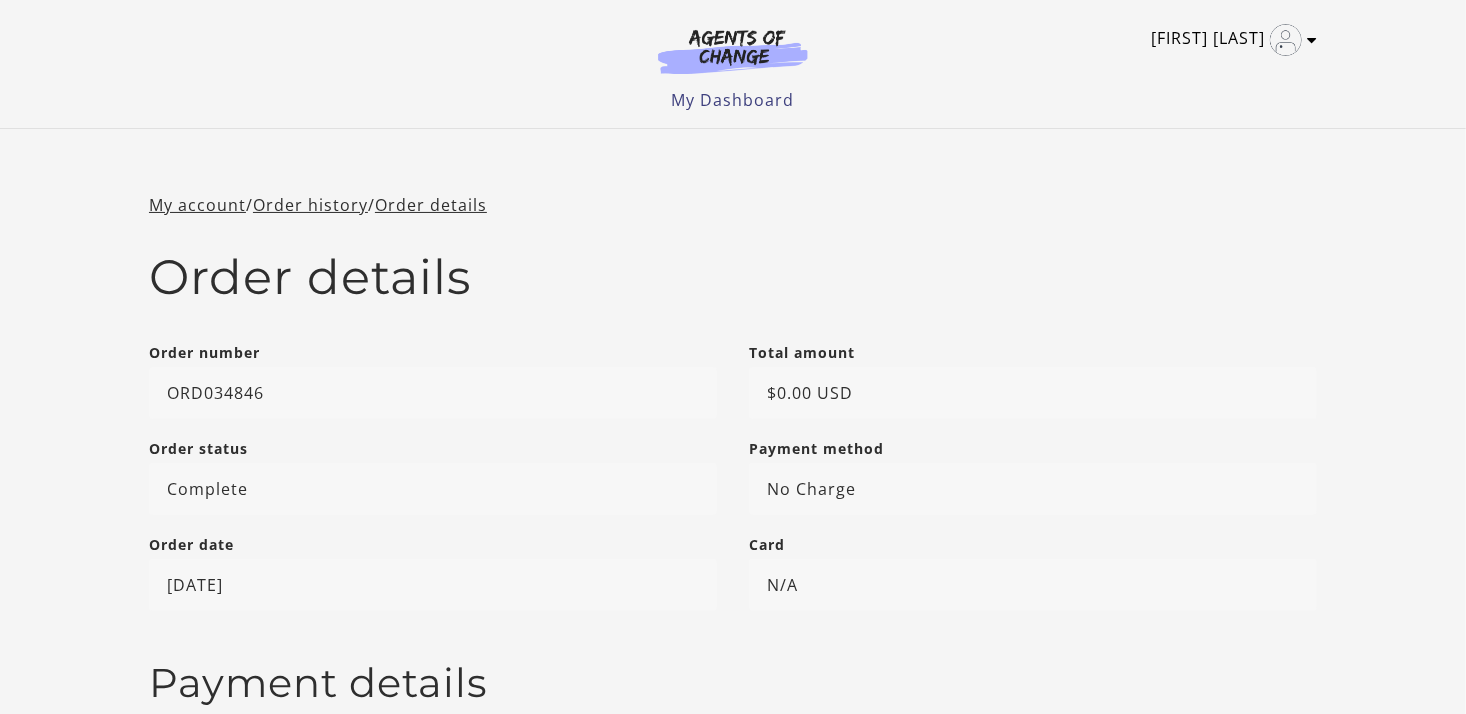 click at bounding box center [1312, 40] 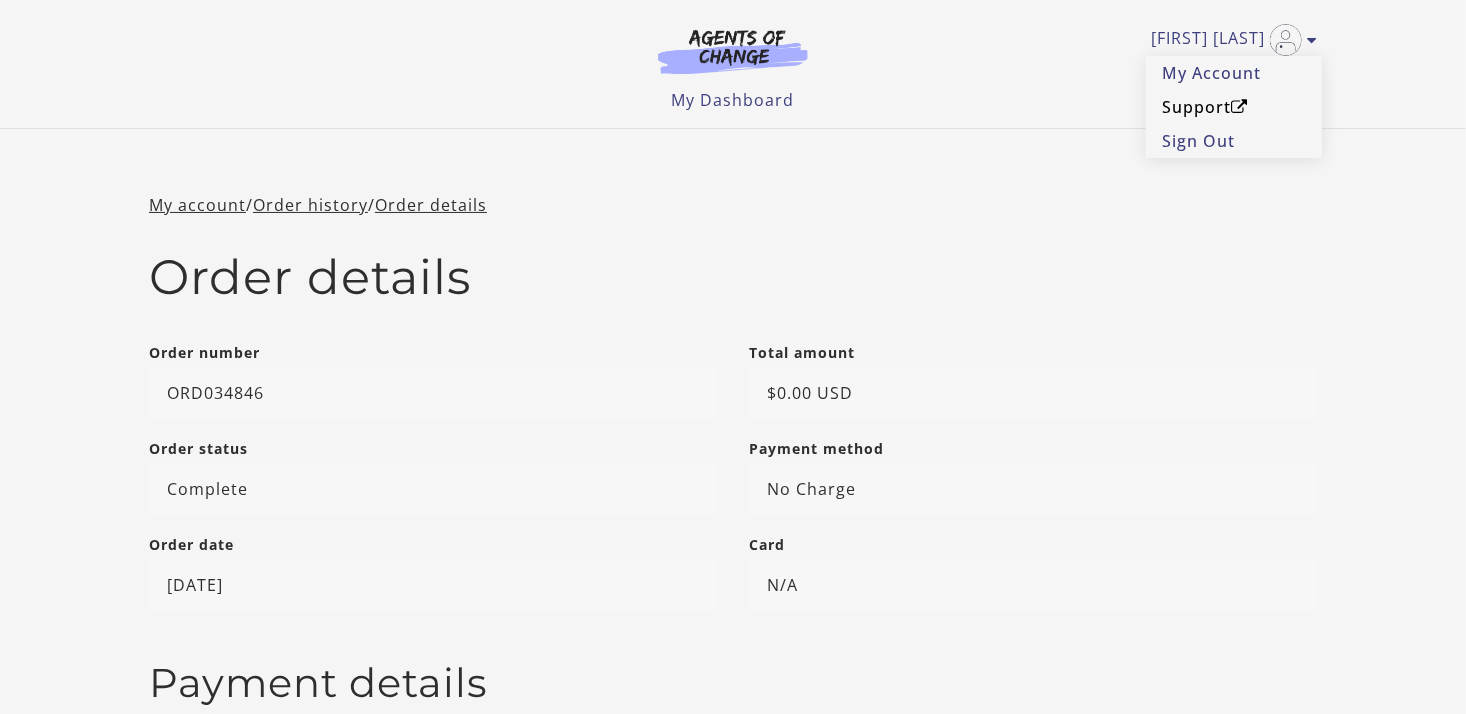 click on "Support" at bounding box center (1234, 107) 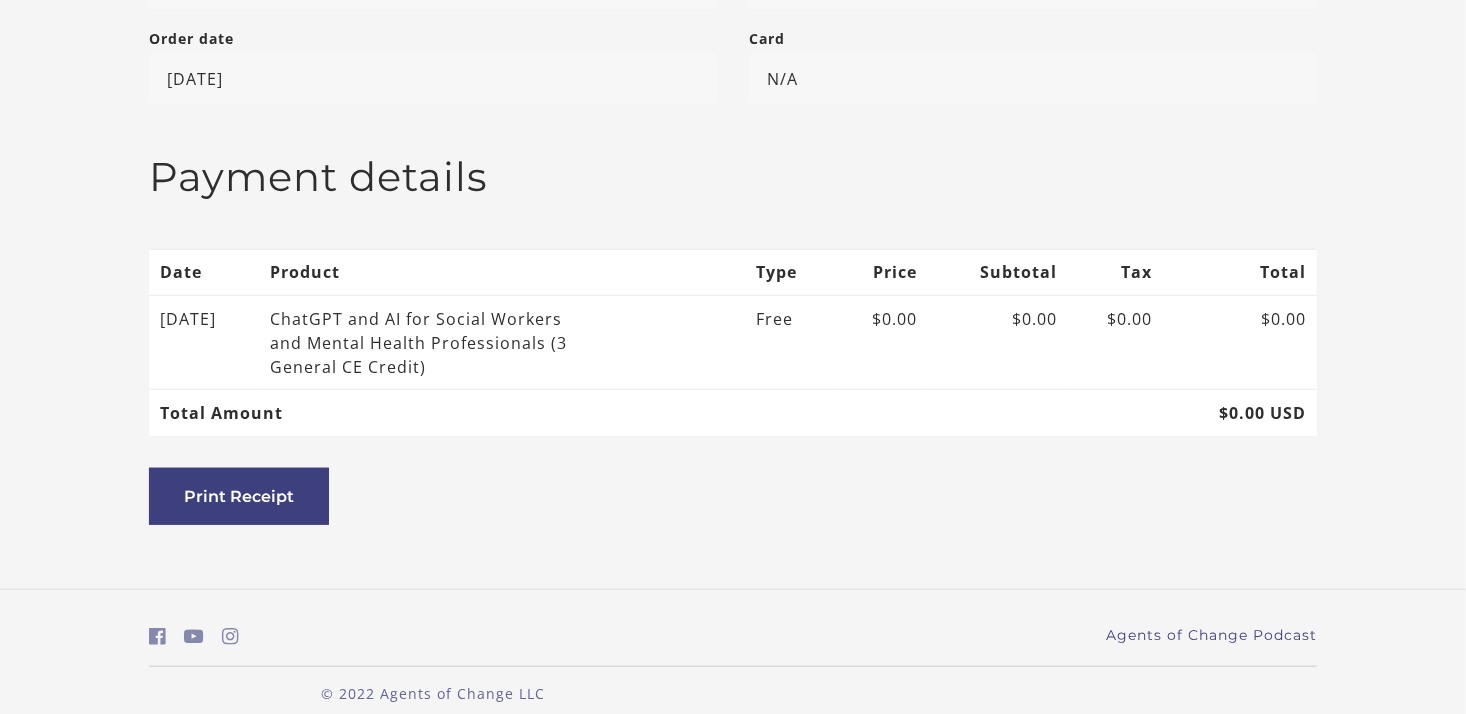 scroll, scrollTop: 521, scrollLeft: 0, axis: vertical 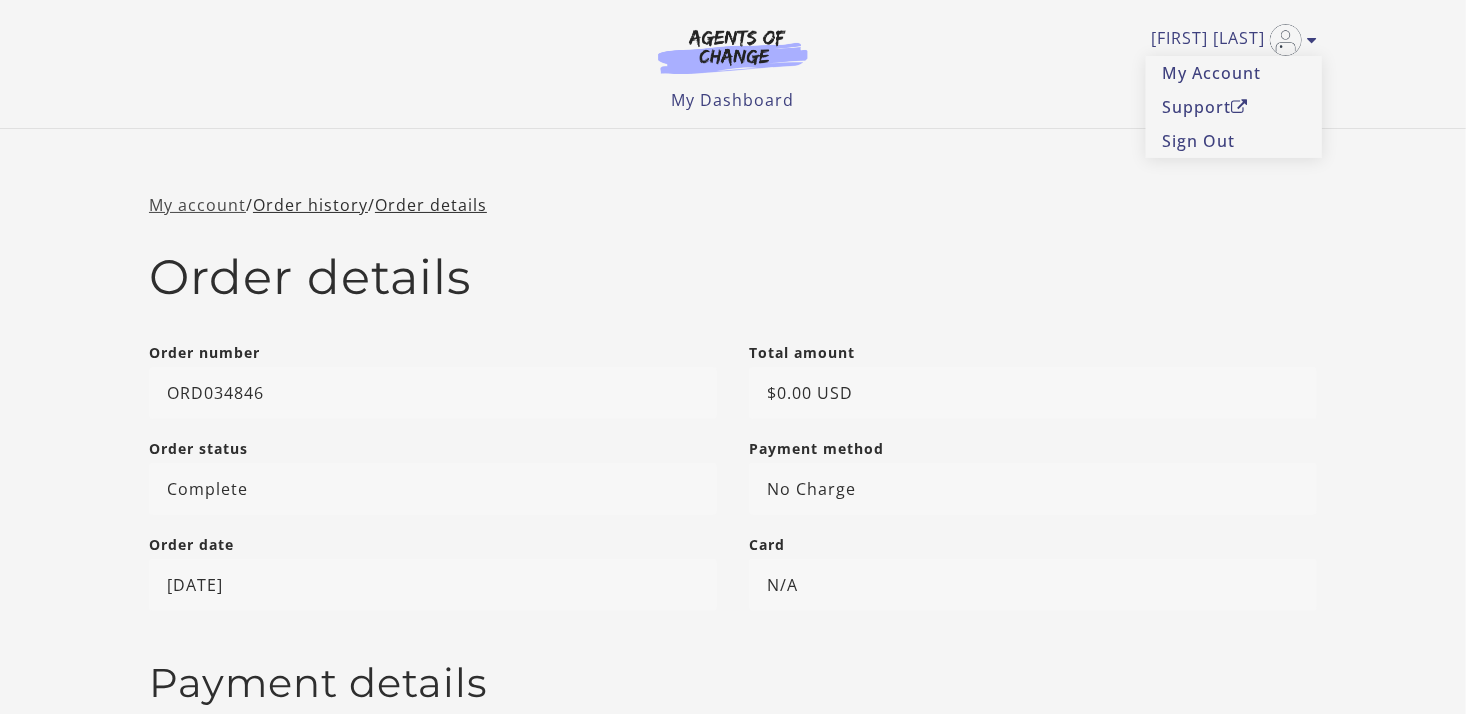 click on "My account" at bounding box center [197, 205] 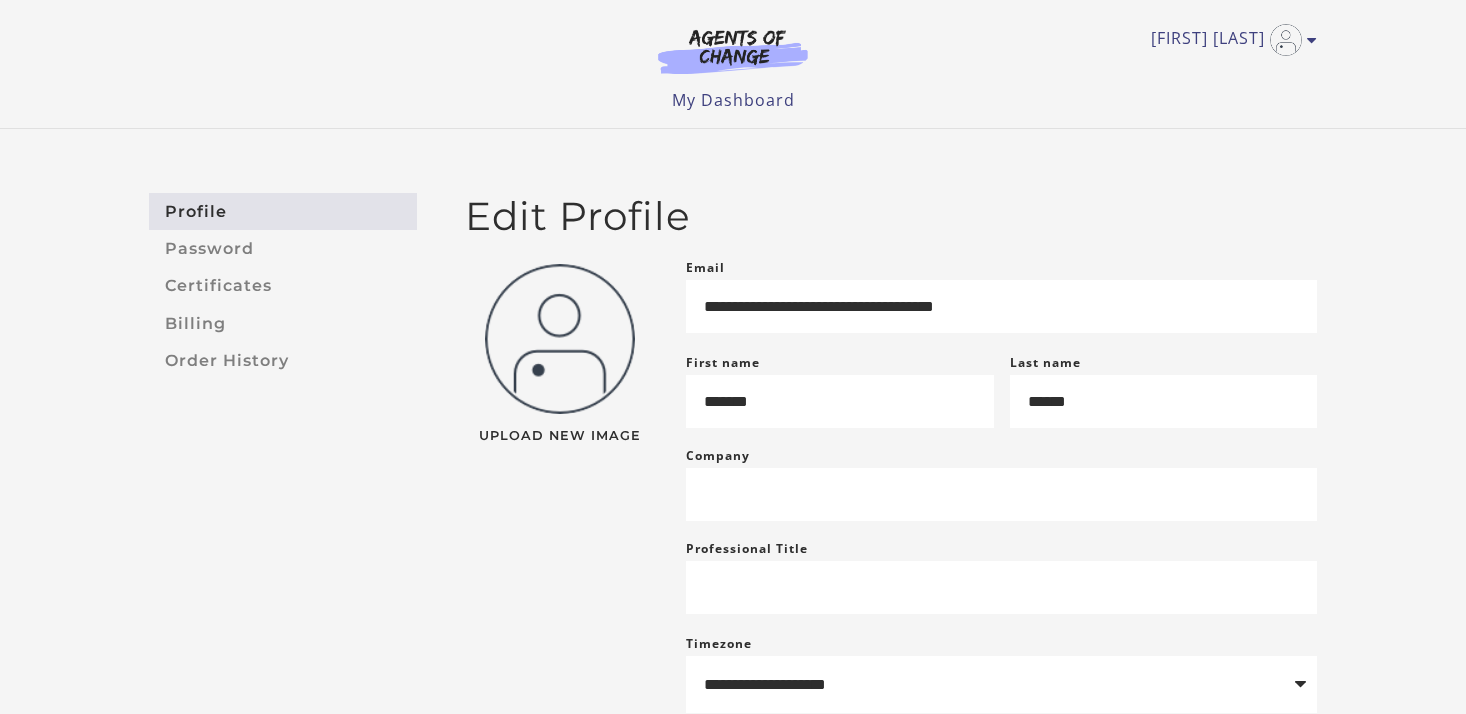 scroll, scrollTop: 0, scrollLeft: 0, axis: both 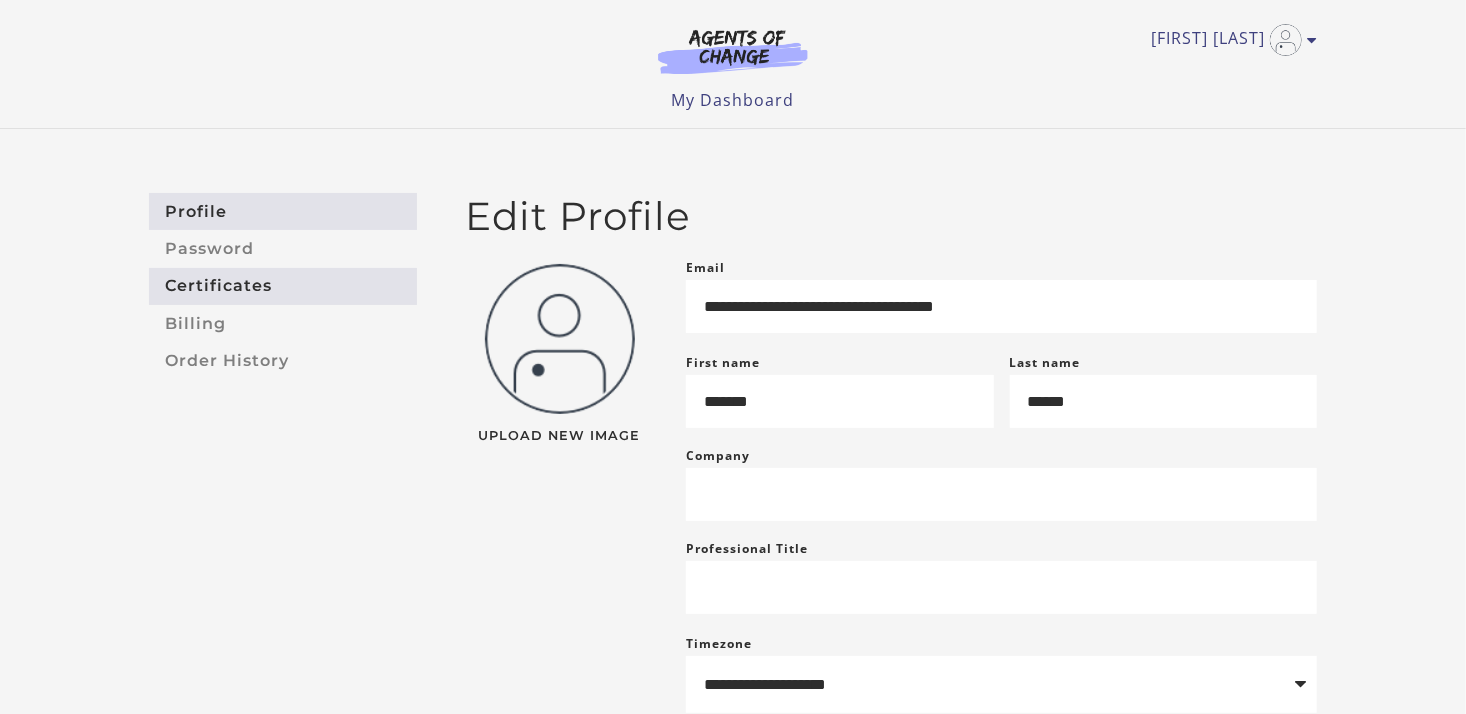 click on "Certificates" at bounding box center [283, 286] 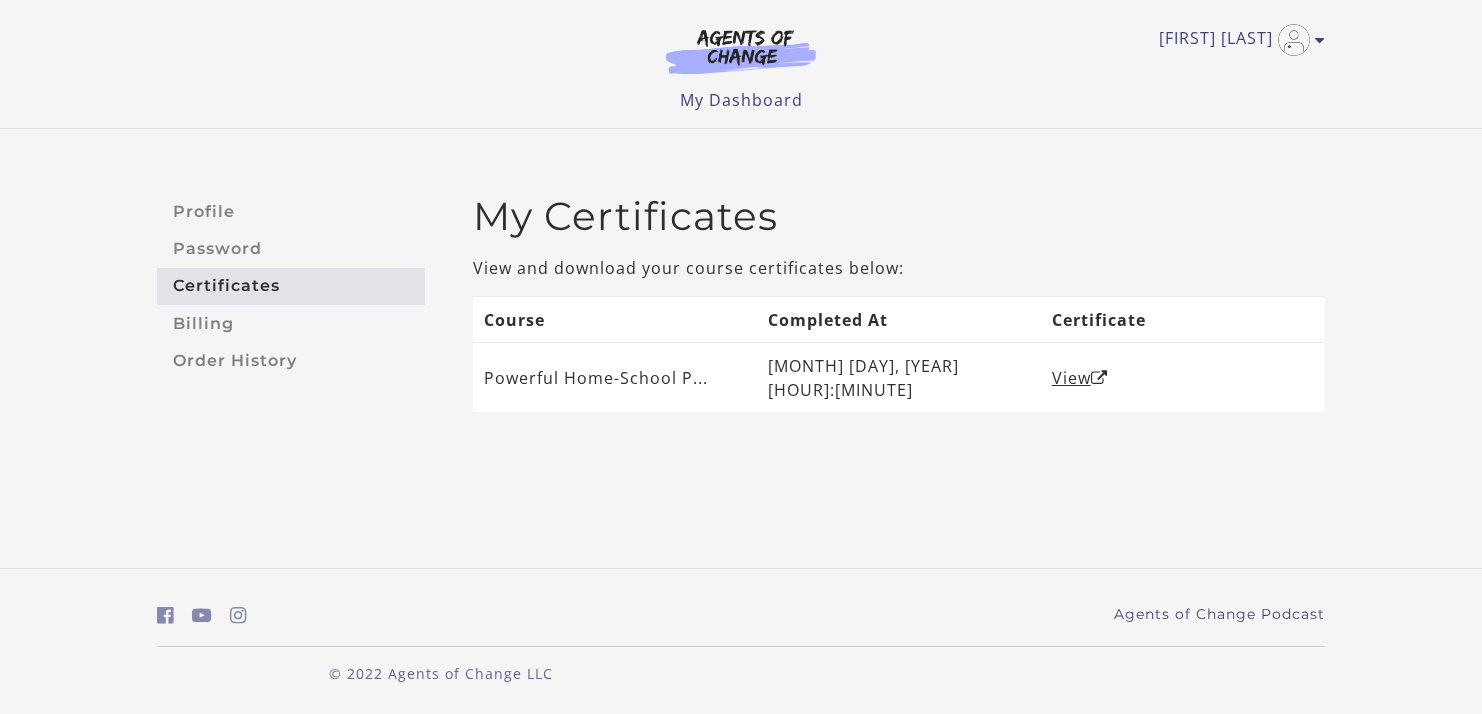 scroll, scrollTop: 0, scrollLeft: 0, axis: both 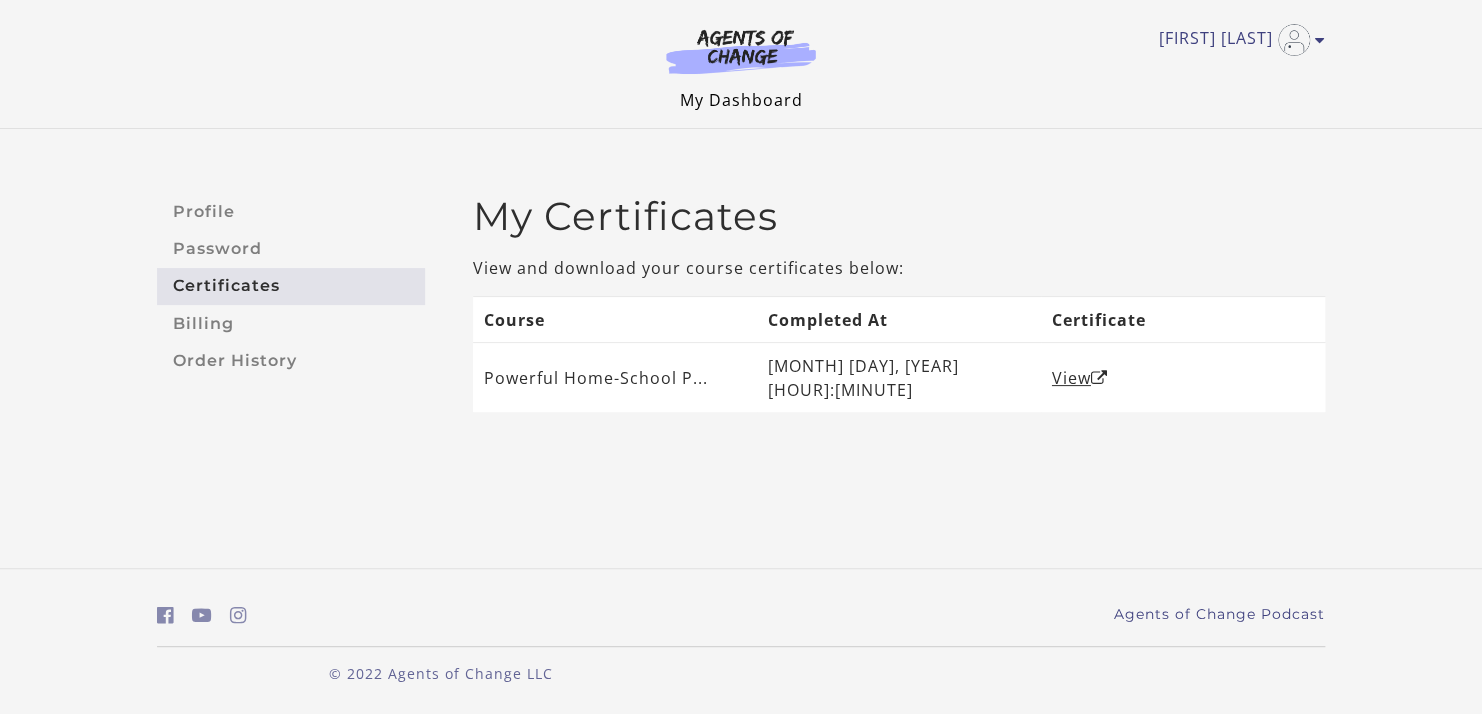 click on "My Dashboard" at bounding box center (741, 100) 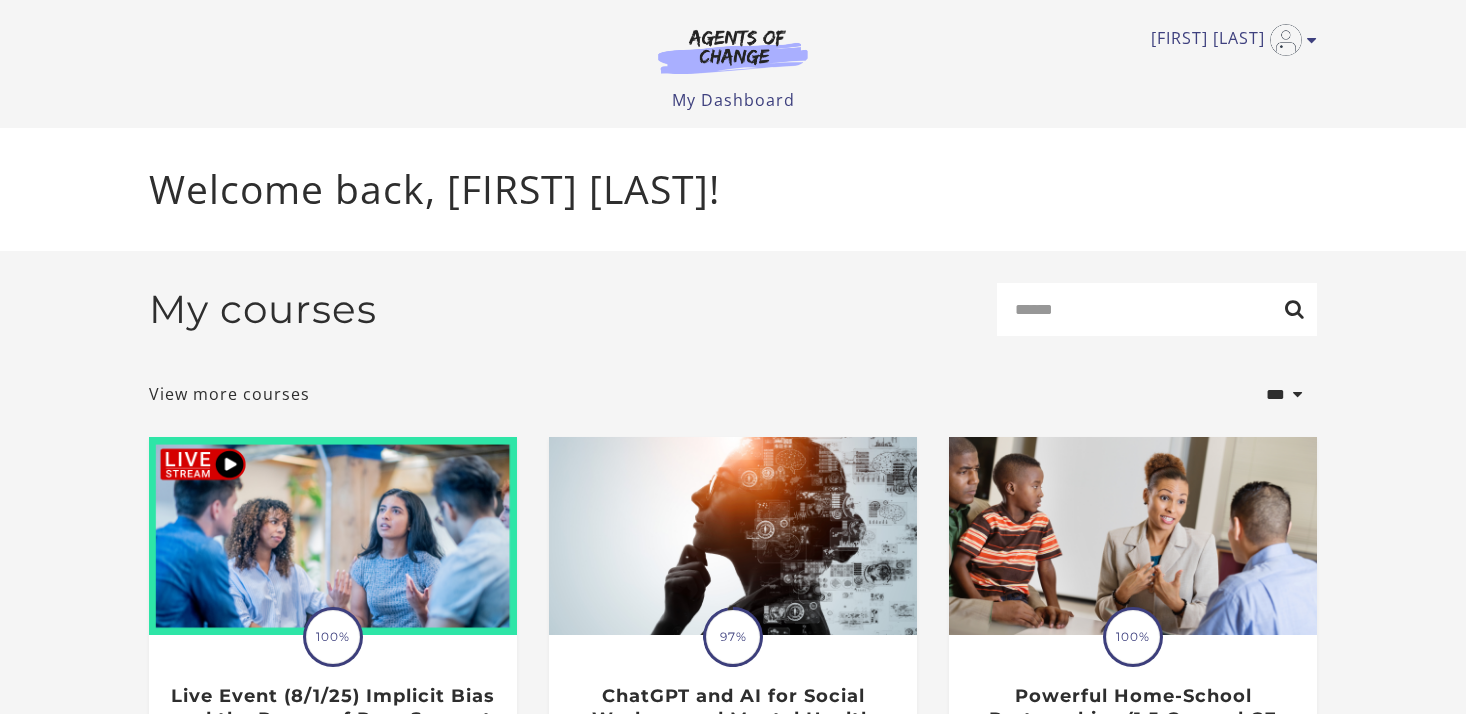 scroll, scrollTop: 0, scrollLeft: 0, axis: both 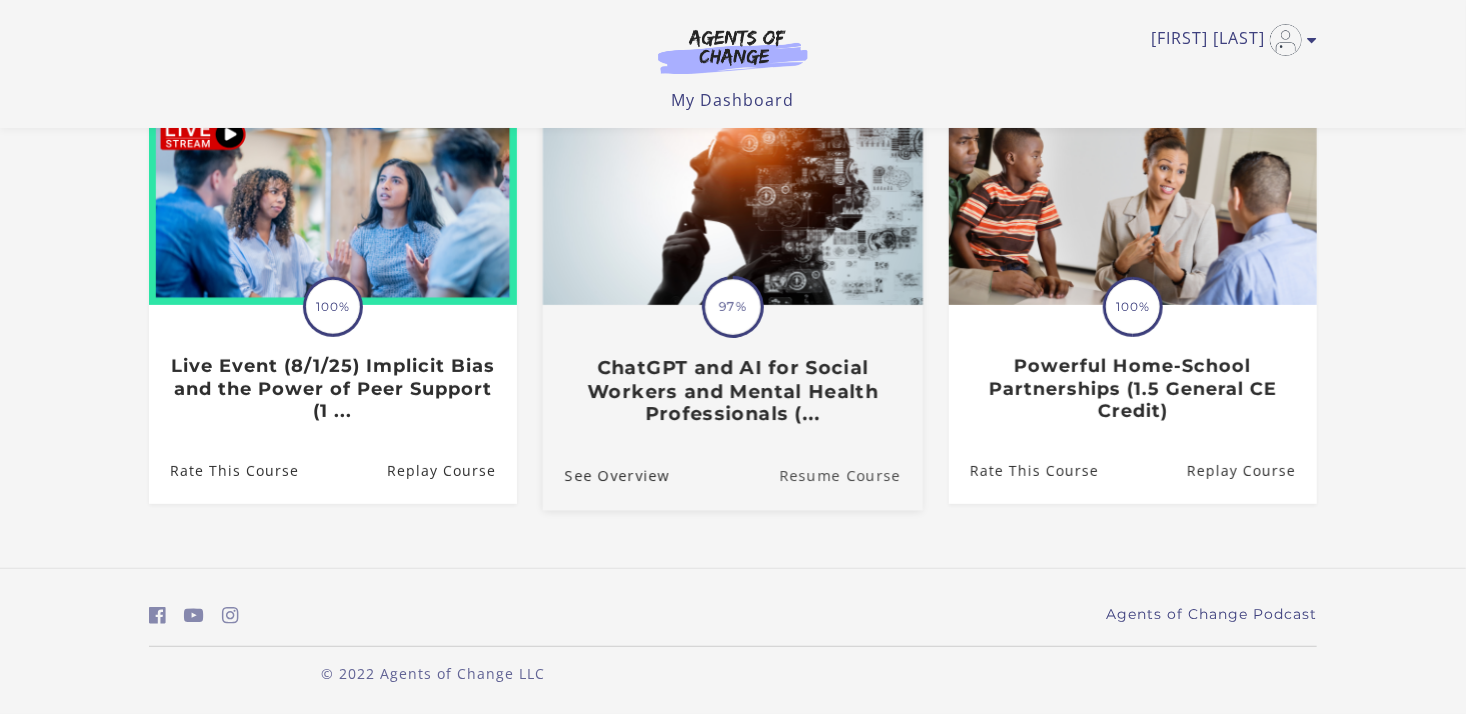 click on "Resume Course" at bounding box center (851, 476) 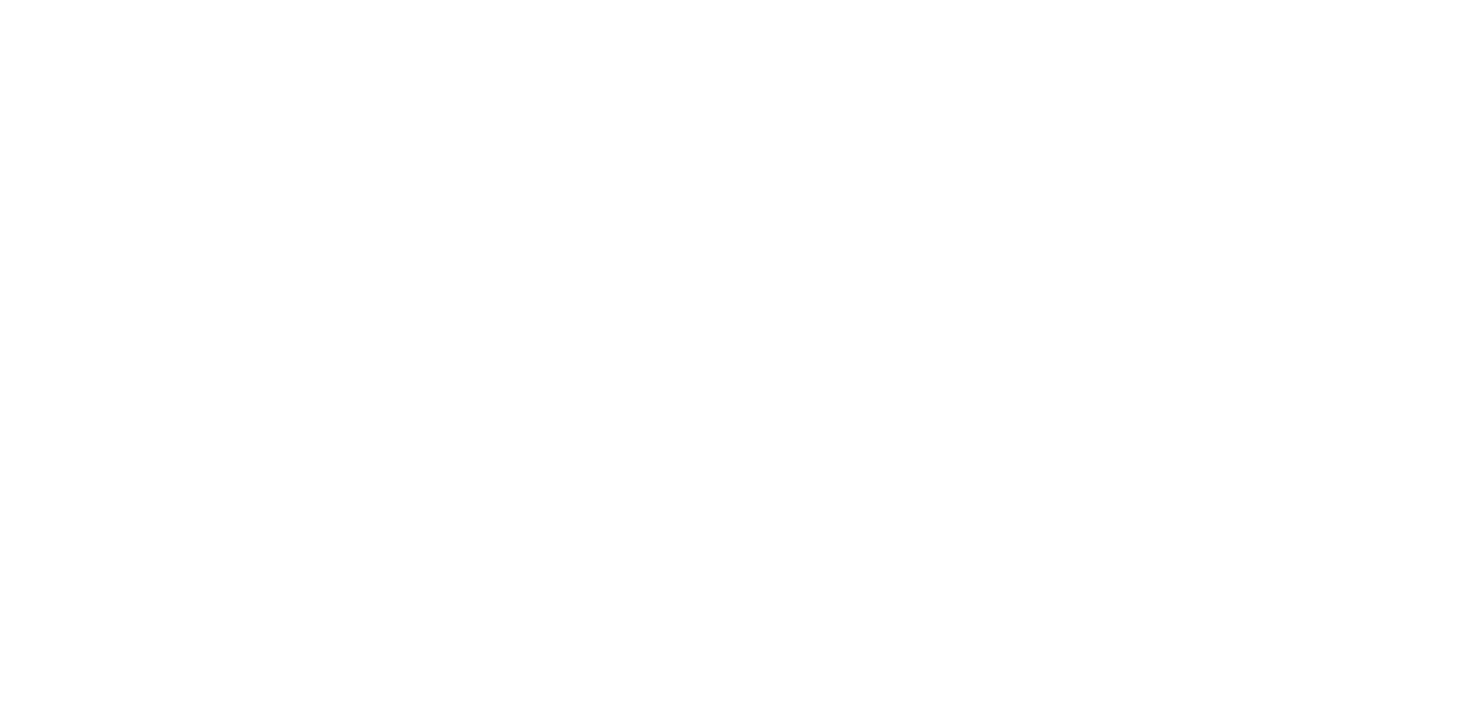 scroll, scrollTop: 0, scrollLeft: 0, axis: both 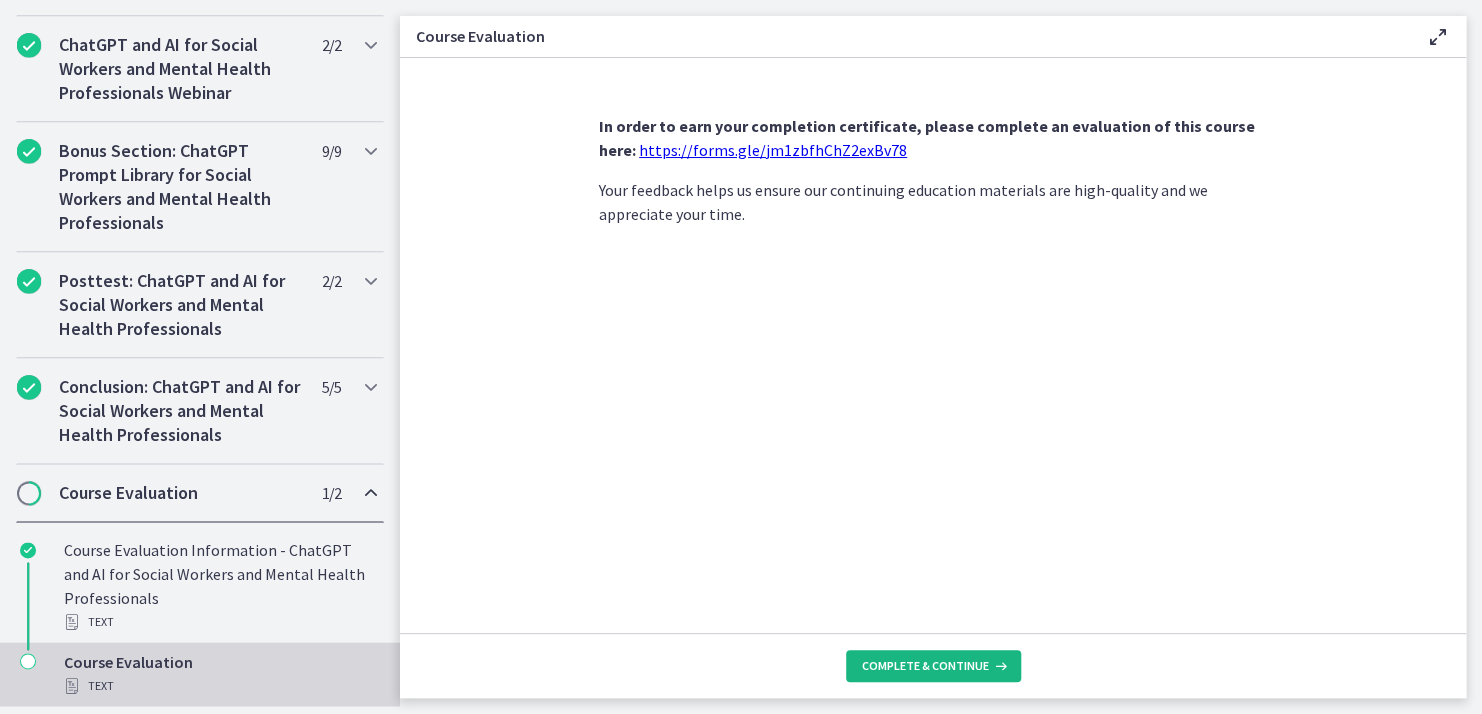 click on "Complete & continue" at bounding box center [925, 666] 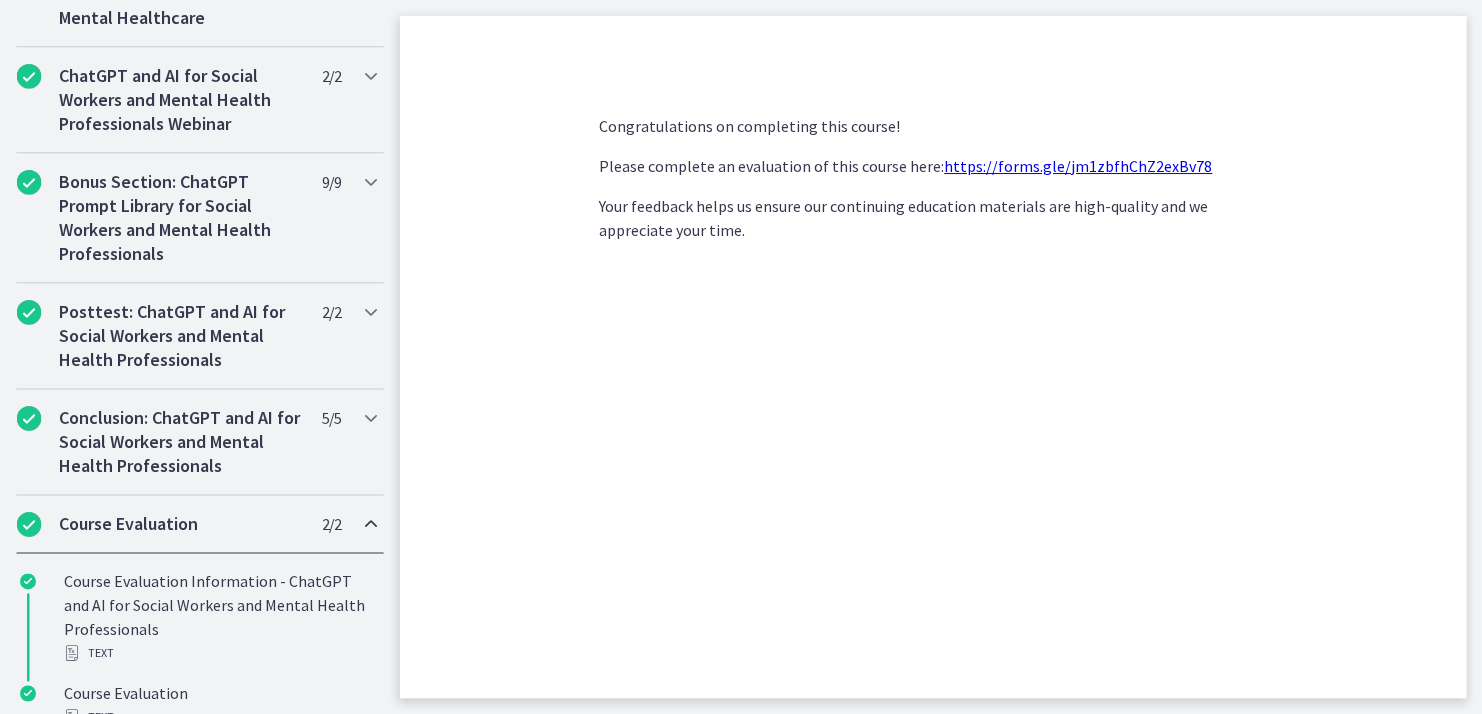 scroll, scrollTop: 1122, scrollLeft: 0, axis: vertical 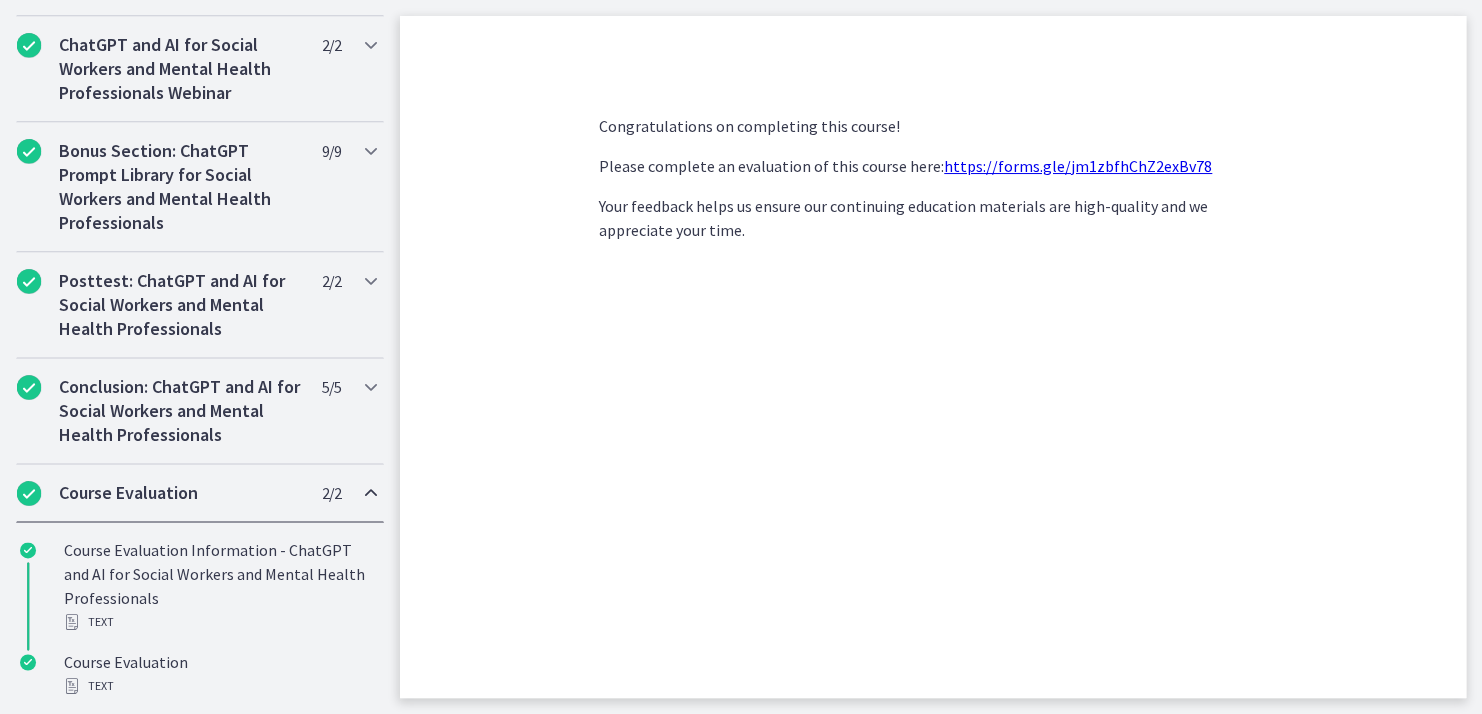 click on "https://forms.gle/jm1zbfhChZ2exBv78" at bounding box center [1078, 166] 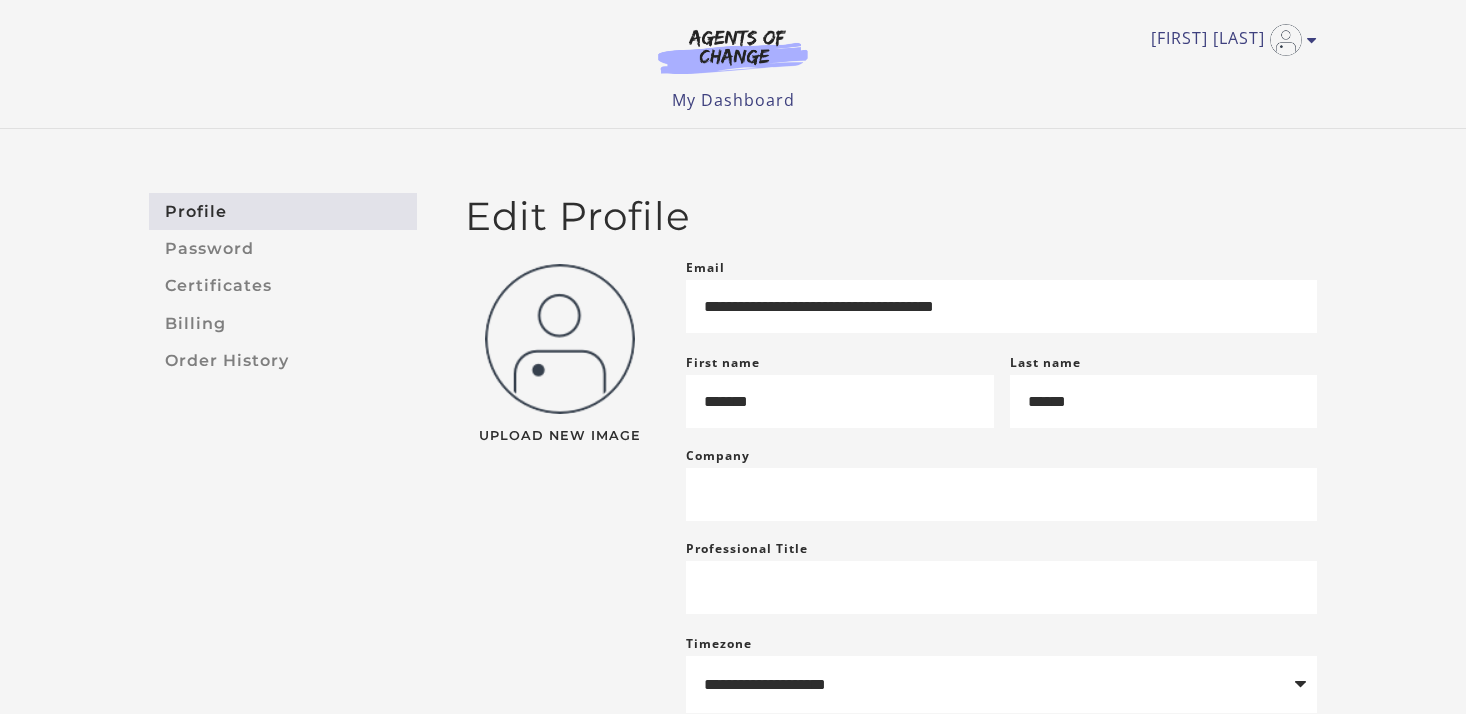 scroll, scrollTop: 0, scrollLeft: 0, axis: both 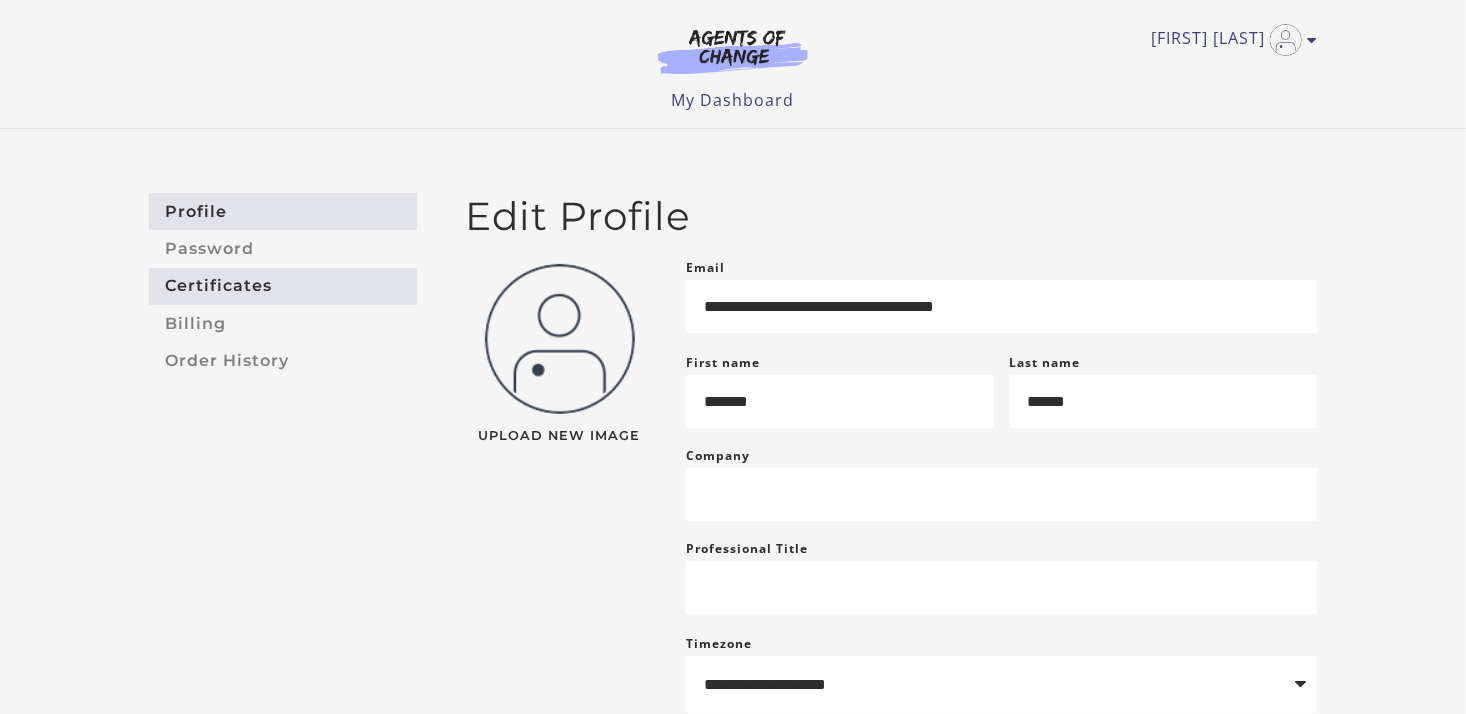 click on "Certificates" at bounding box center [283, 286] 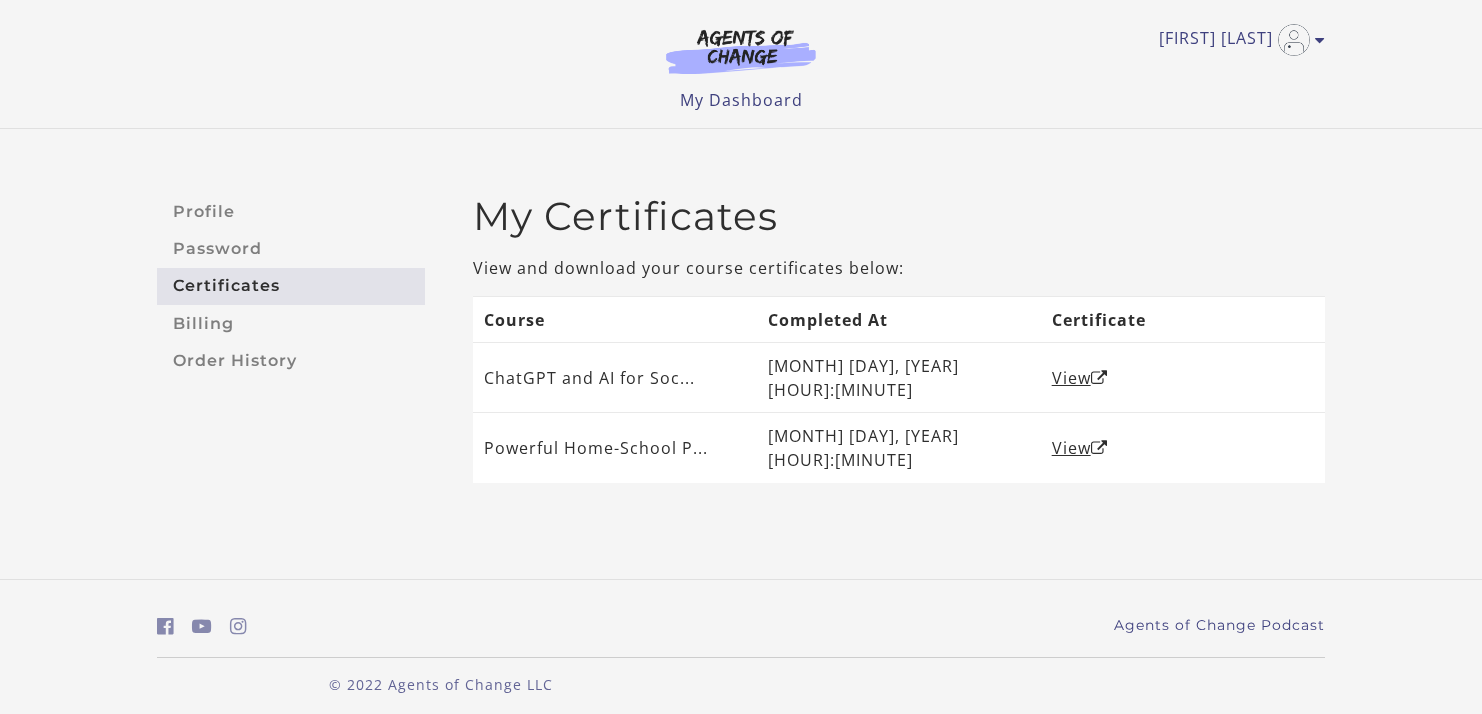 scroll, scrollTop: 0, scrollLeft: 0, axis: both 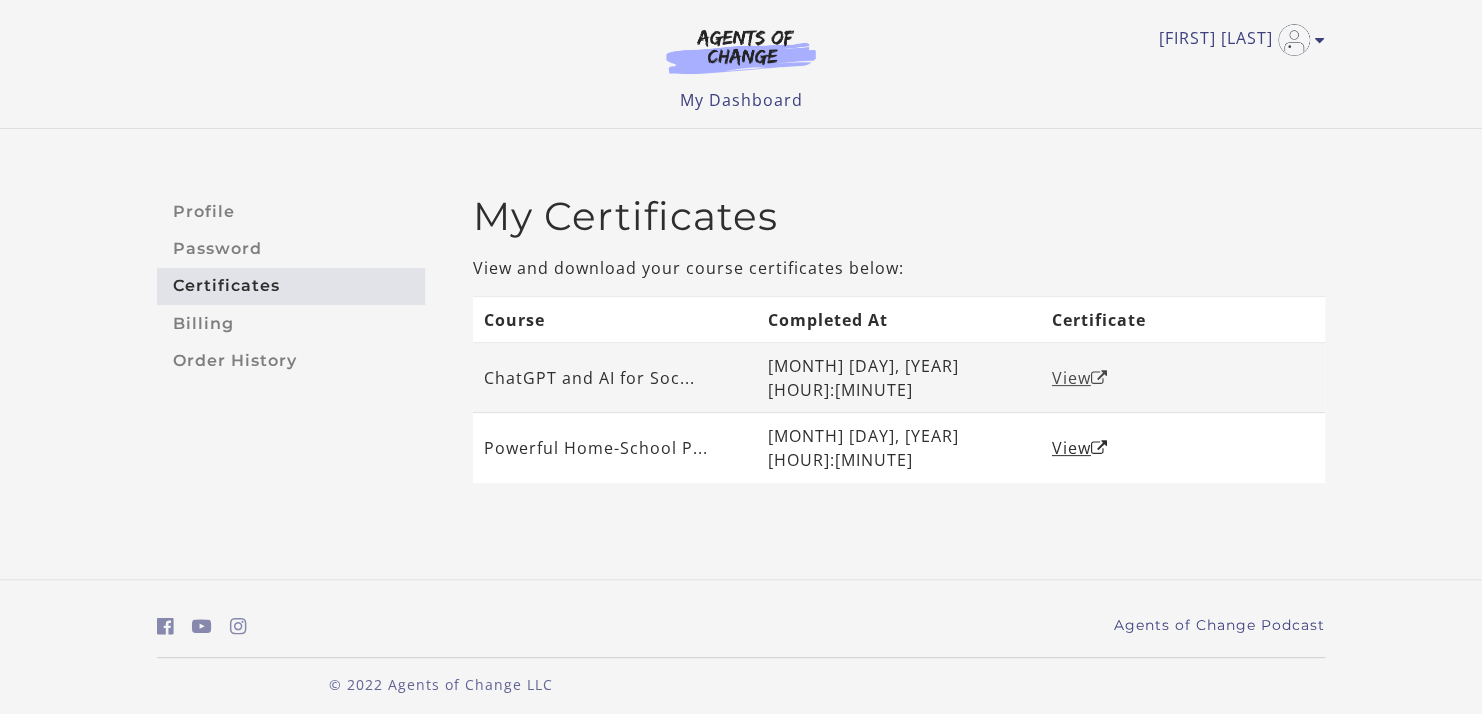 click on "View" at bounding box center (1080, 378) 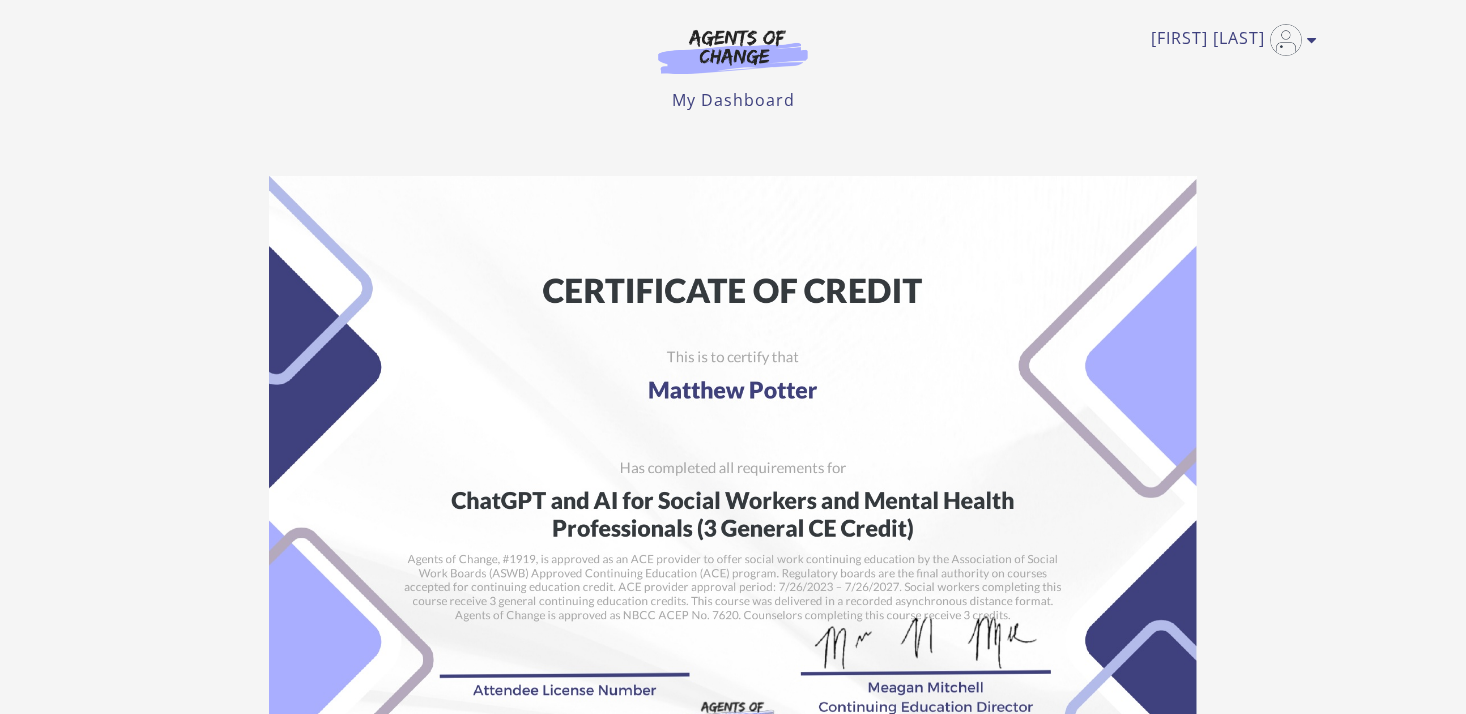 scroll, scrollTop: 0, scrollLeft: 0, axis: both 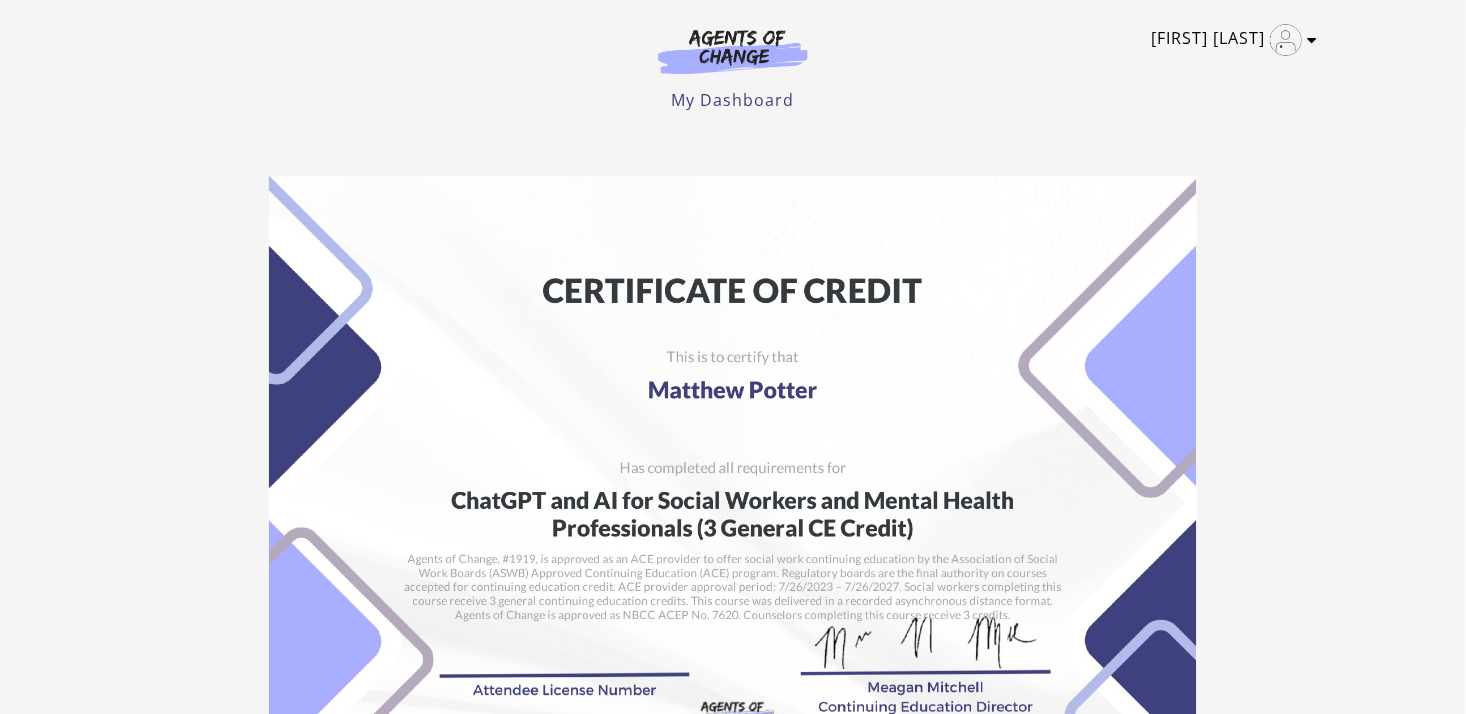 click at bounding box center (1312, 40) 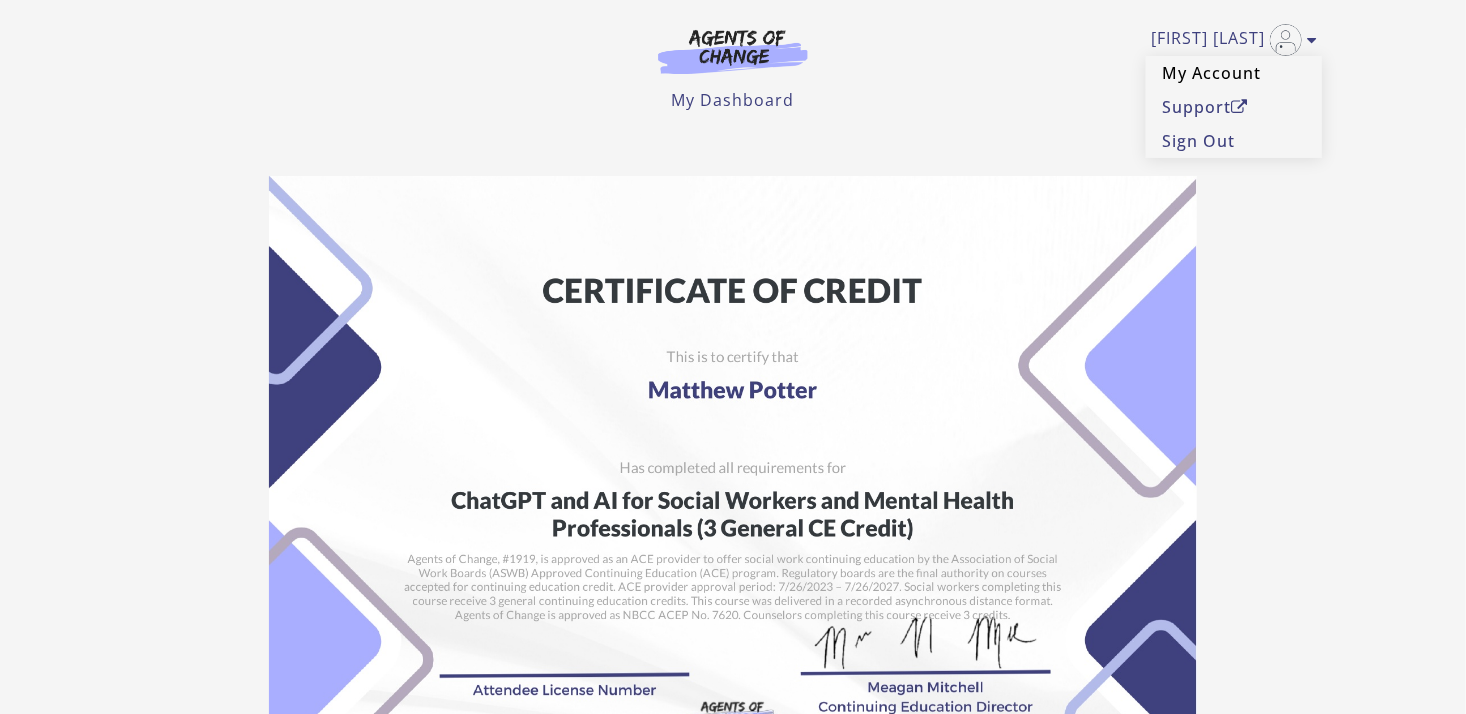 click on "My Account" at bounding box center [1234, 73] 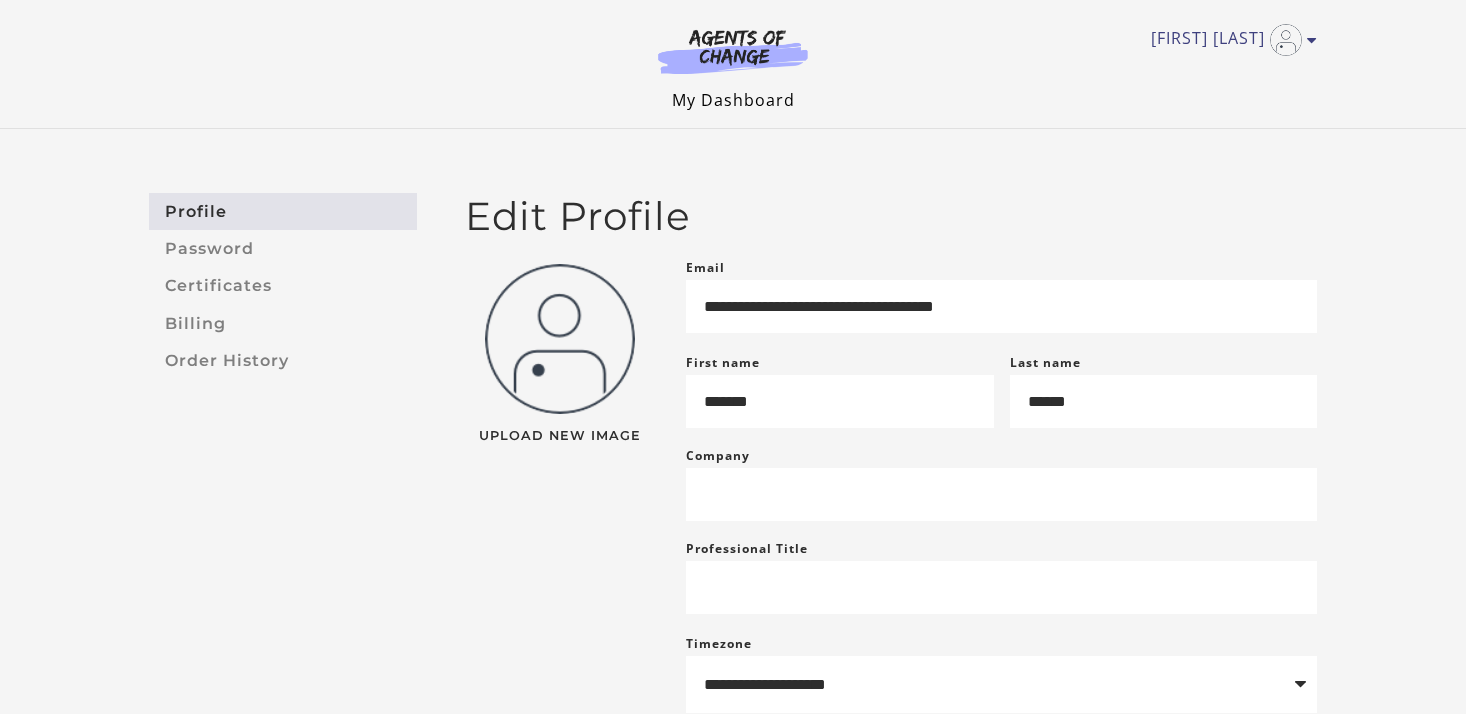 scroll, scrollTop: 0, scrollLeft: 0, axis: both 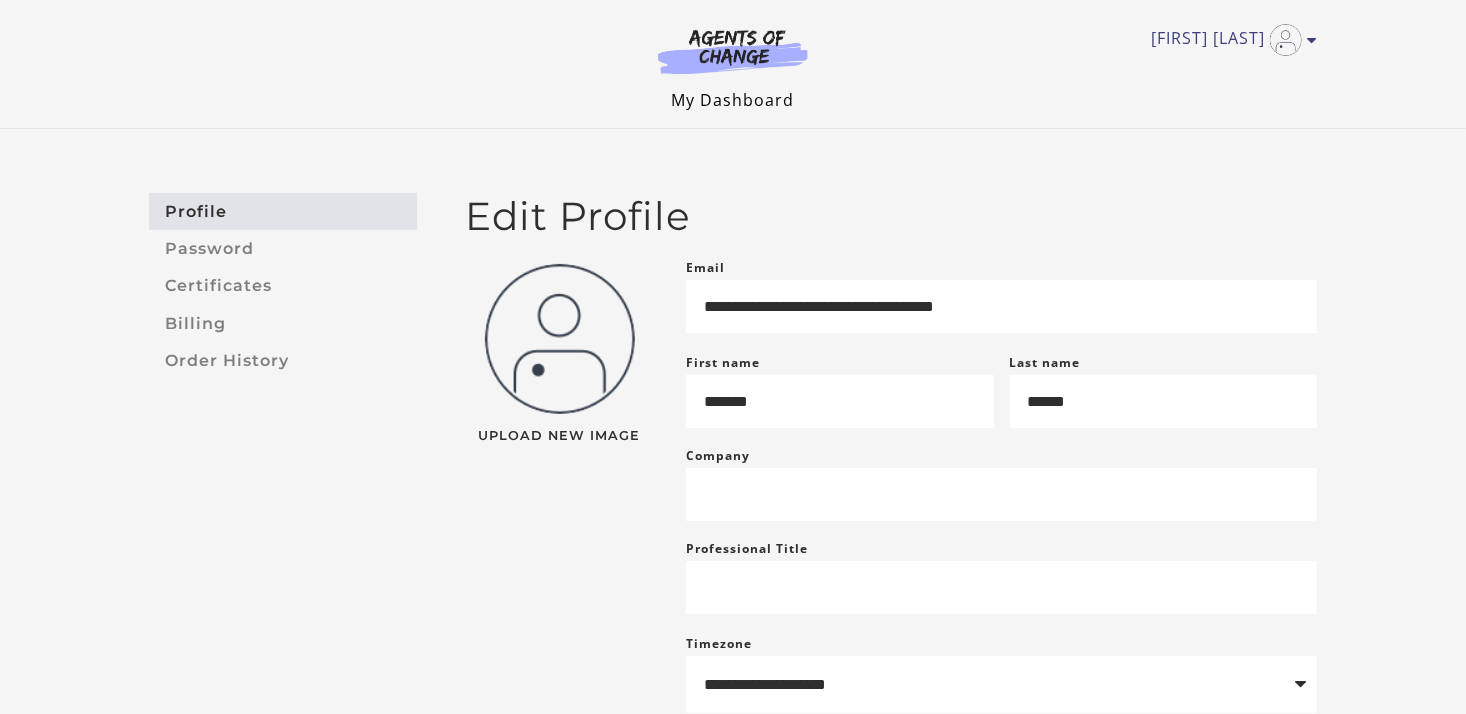 click on "My Dashboard" at bounding box center (733, 100) 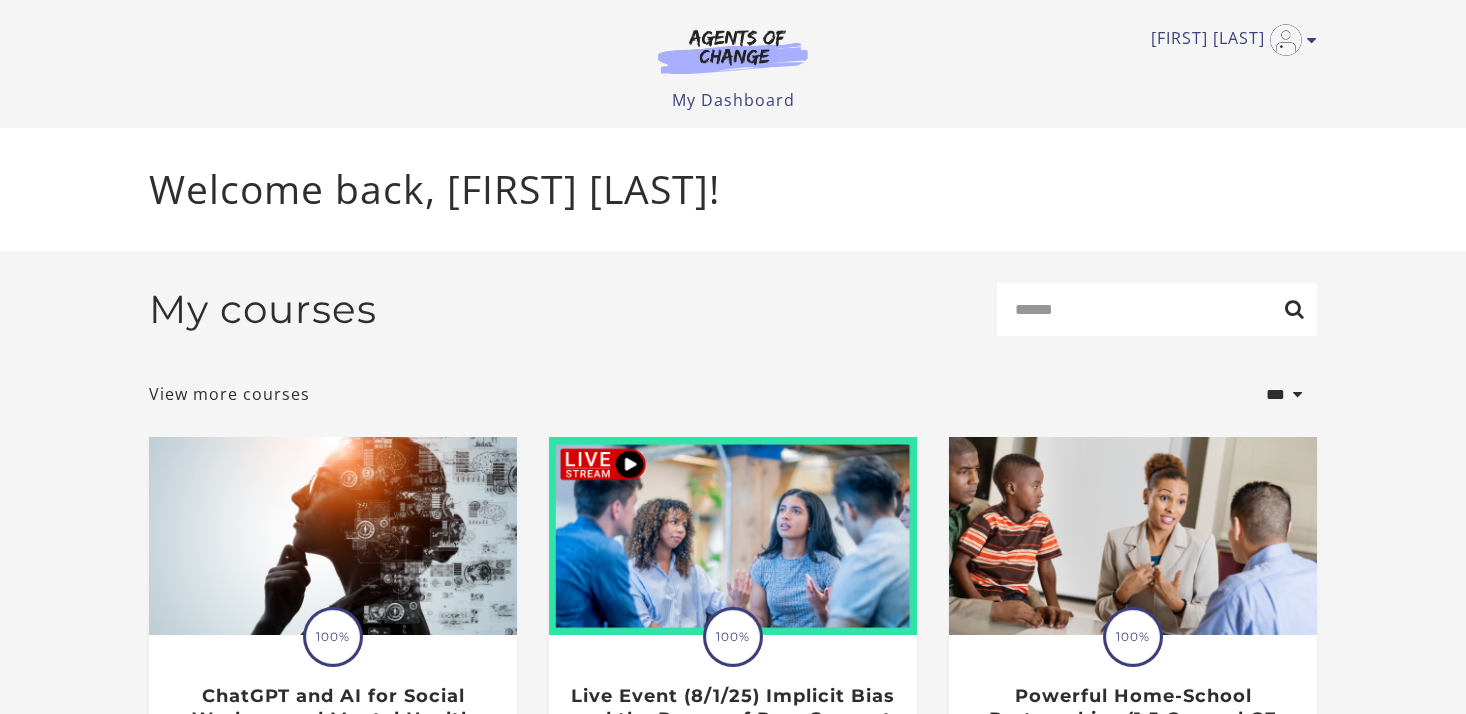 scroll, scrollTop: 0, scrollLeft: 0, axis: both 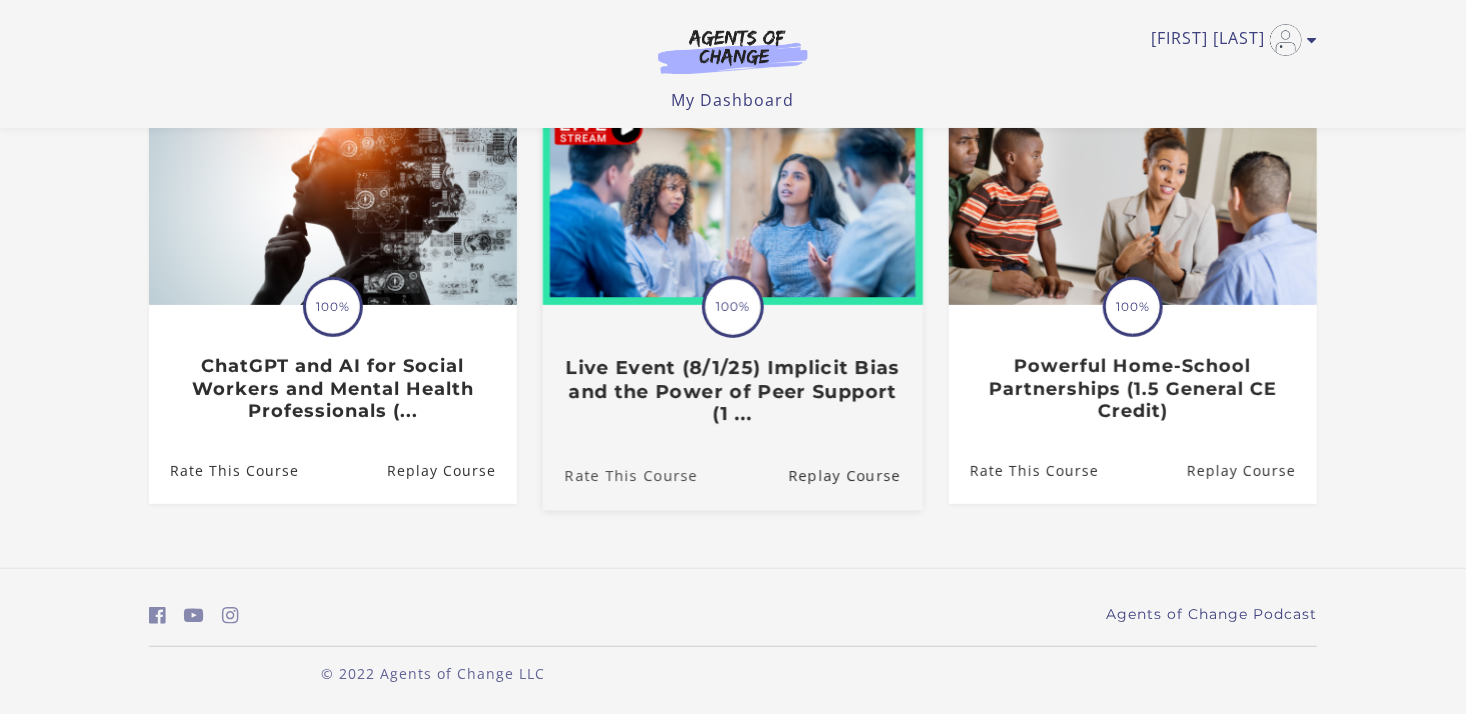 click on "Rate This Course" at bounding box center (620, 476) 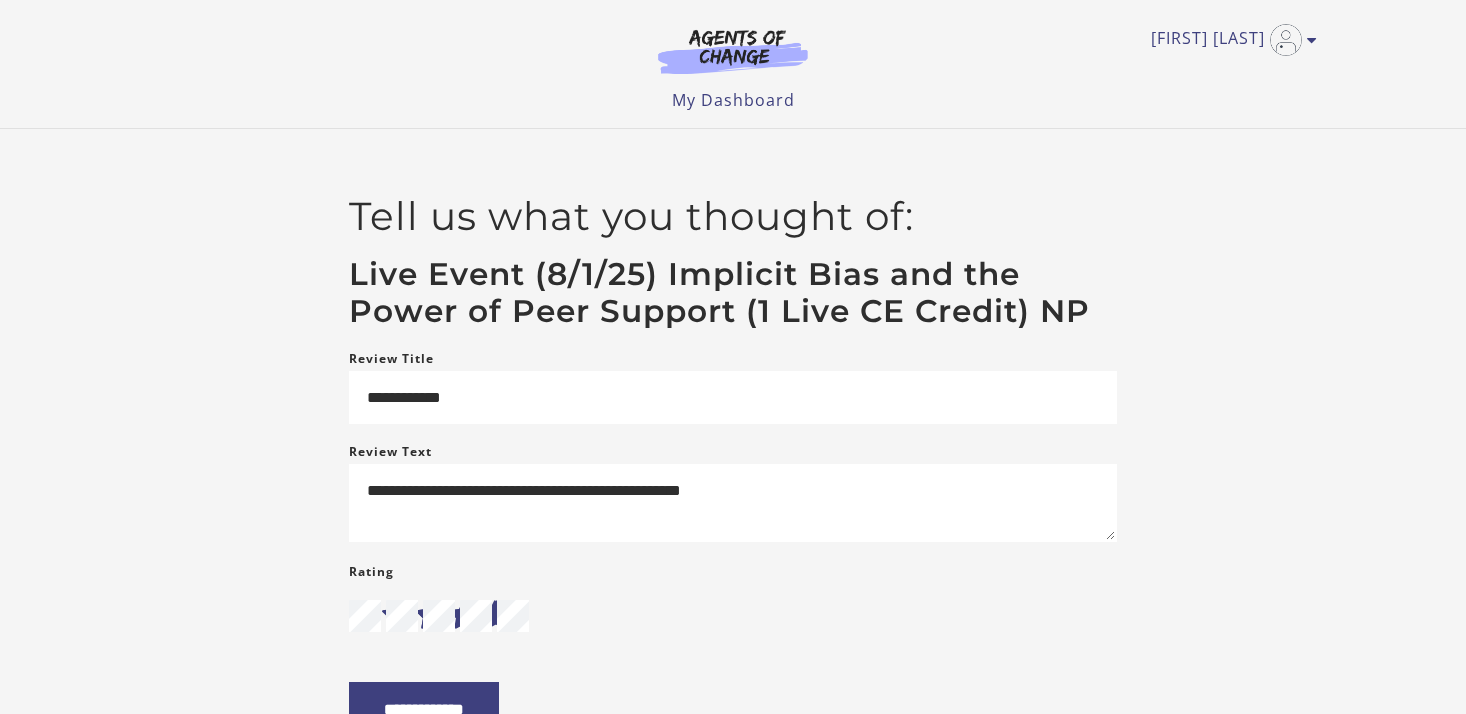 scroll, scrollTop: 0, scrollLeft: 0, axis: both 